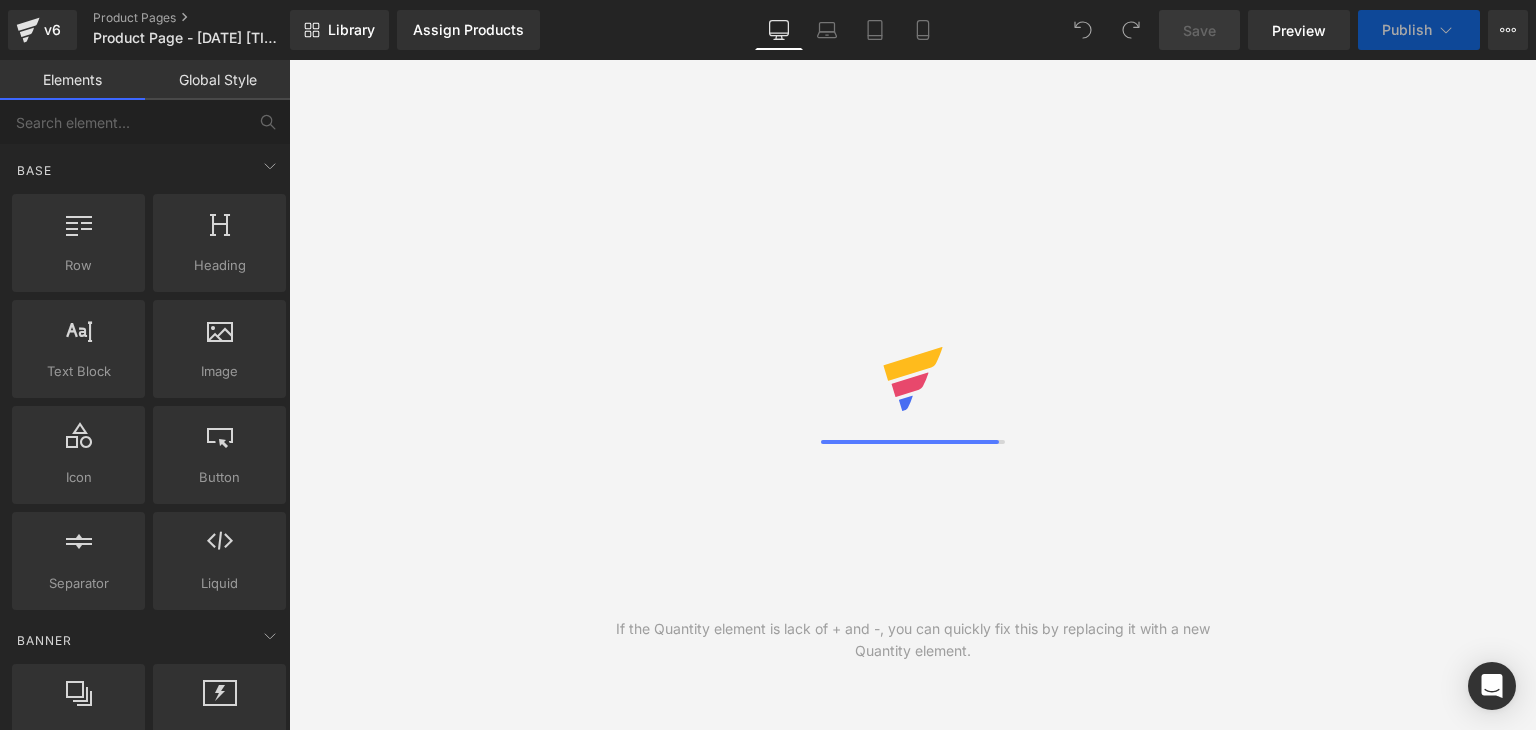 scroll, scrollTop: 0, scrollLeft: 0, axis: both 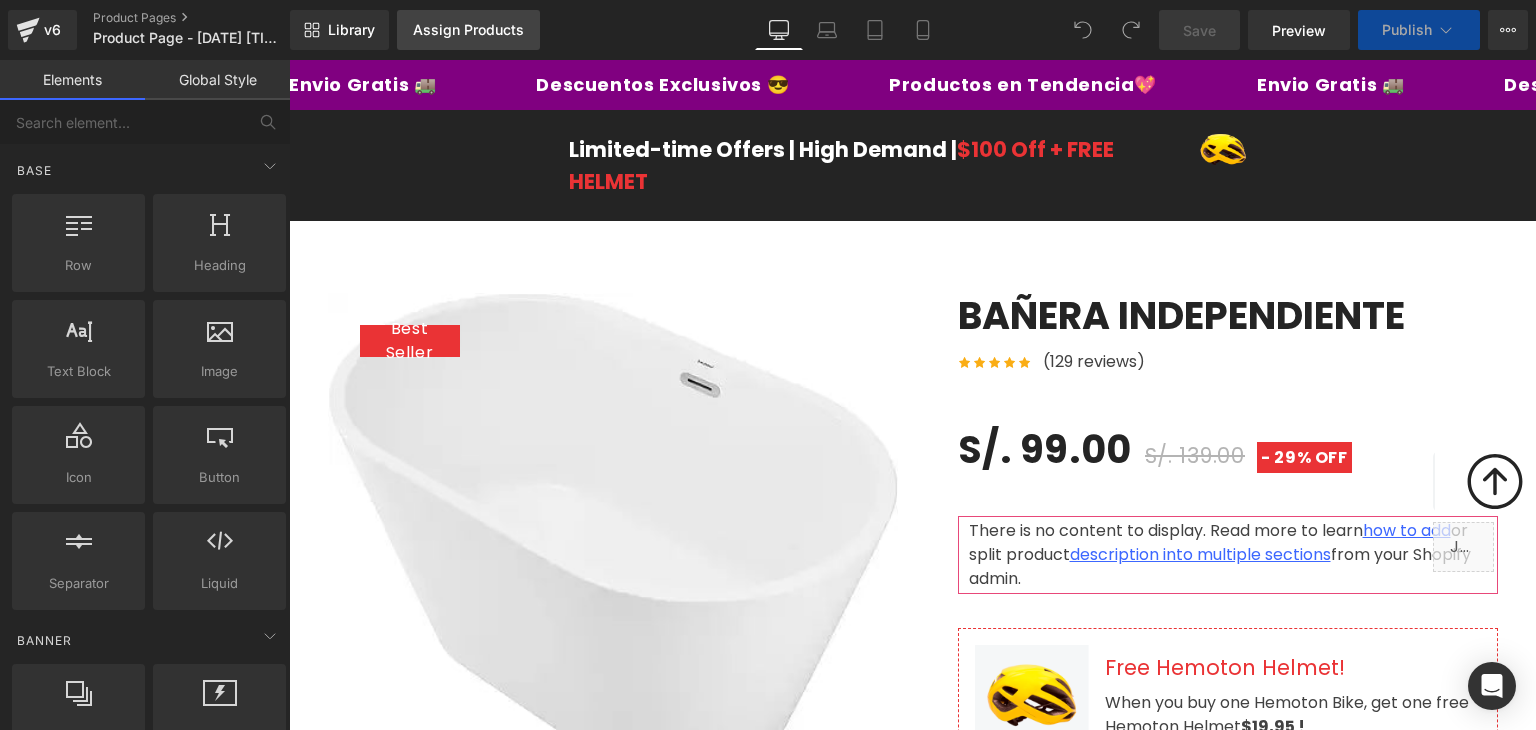 click on "Assign Products" at bounding box center (468, 30) 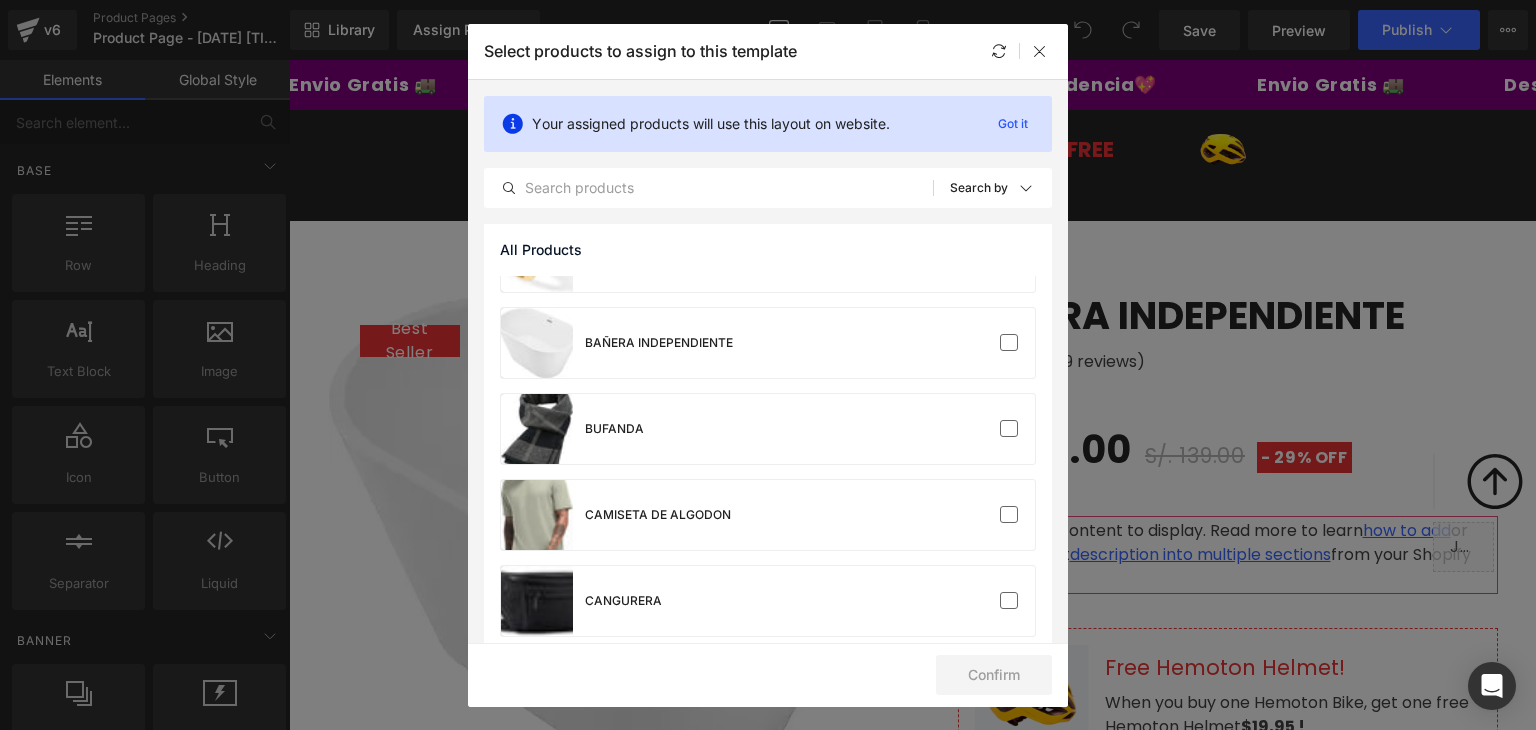 scroll, scrollTop: 0, scrollLeft: 0, axis: both 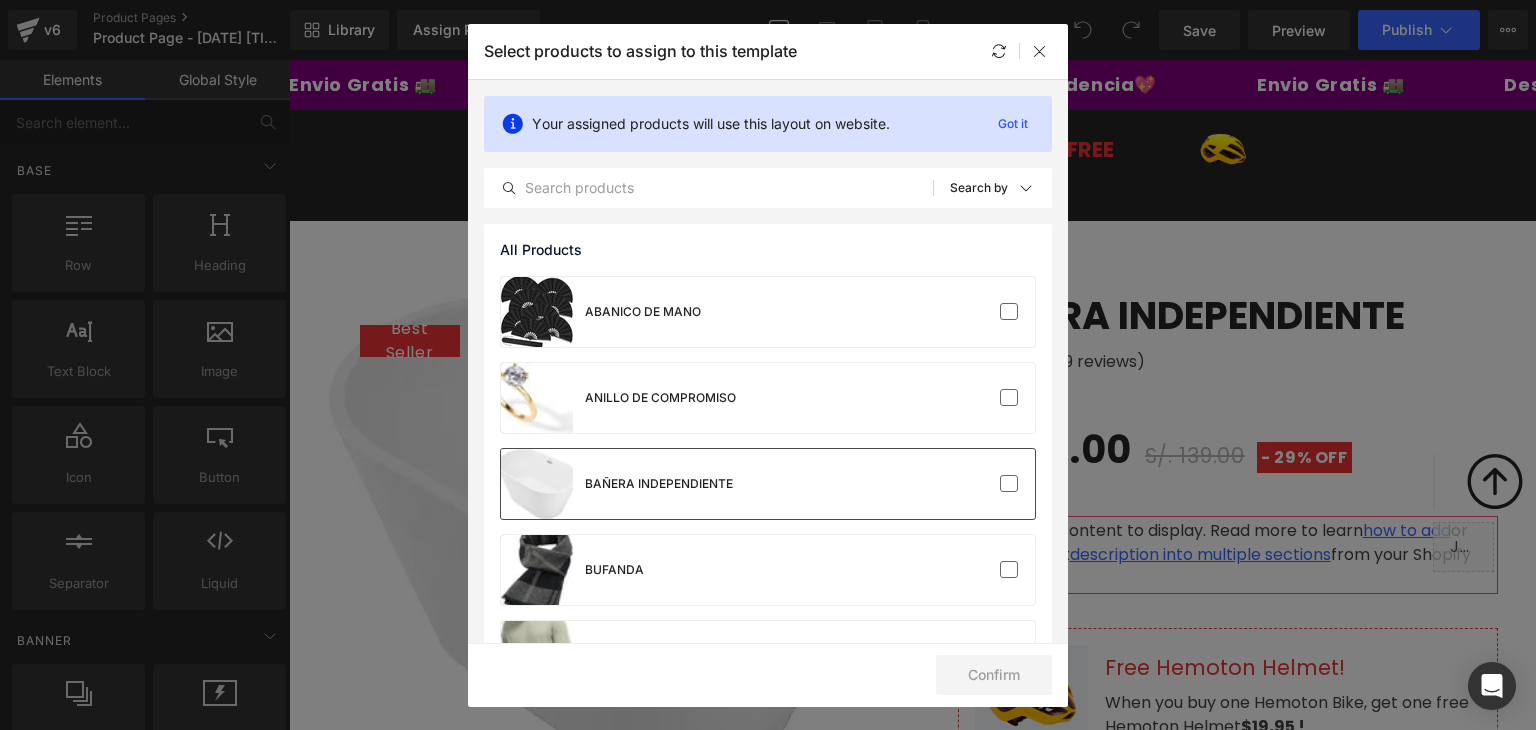 click on "BAÑERA INDEPENDIENTE" at bounding box center [768, 484] 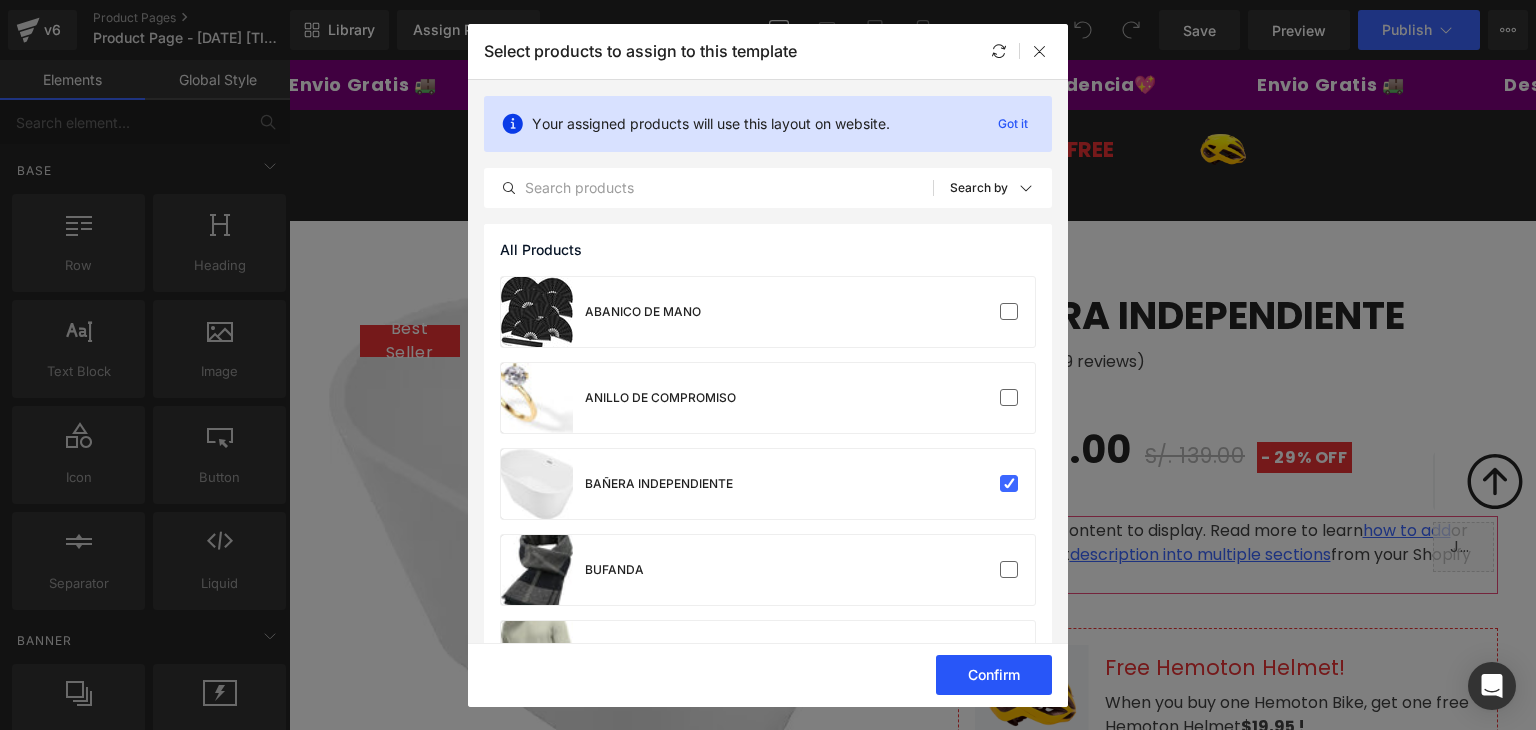 click on "Confirm" at bounding box center [994, 675] 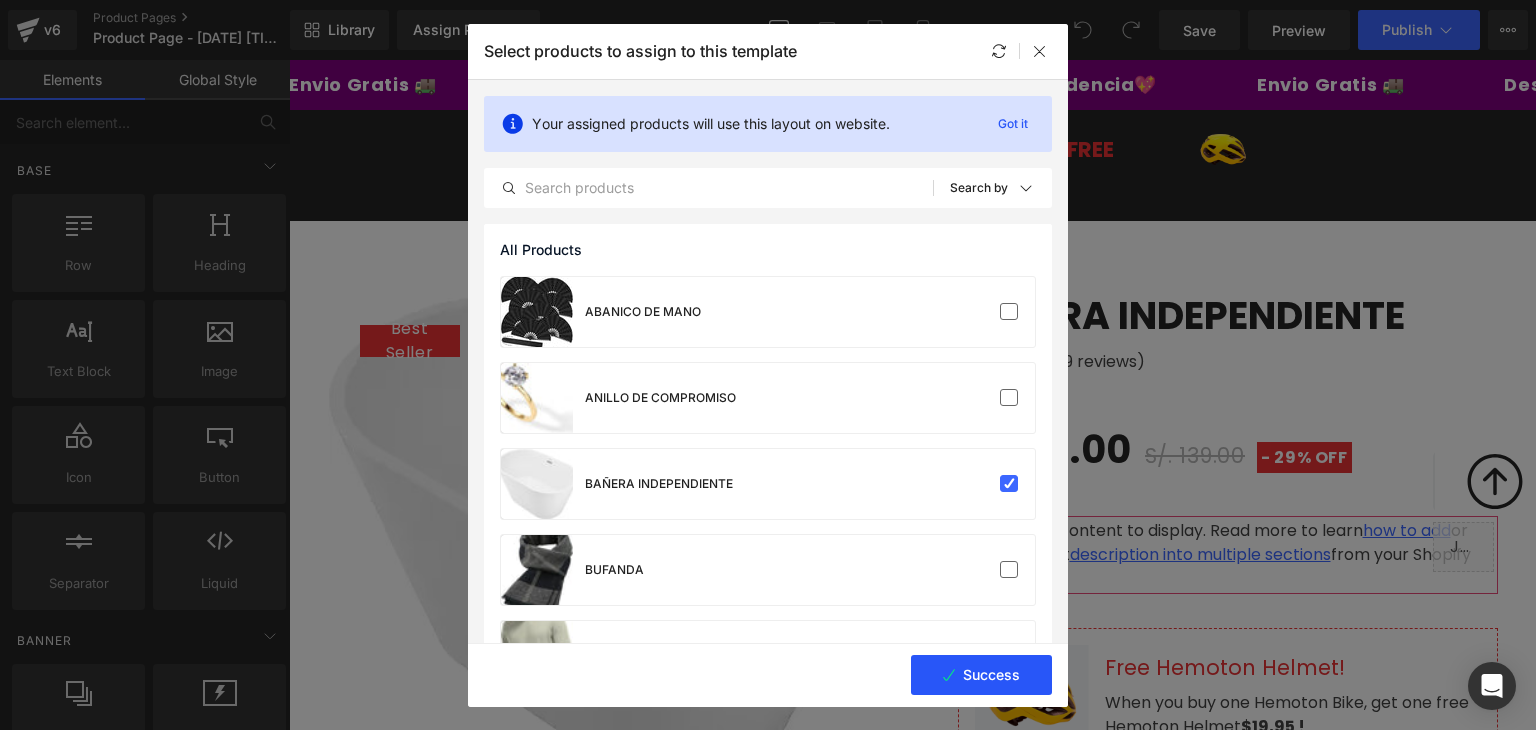 click on "Success" at bounding box center (981, 675) 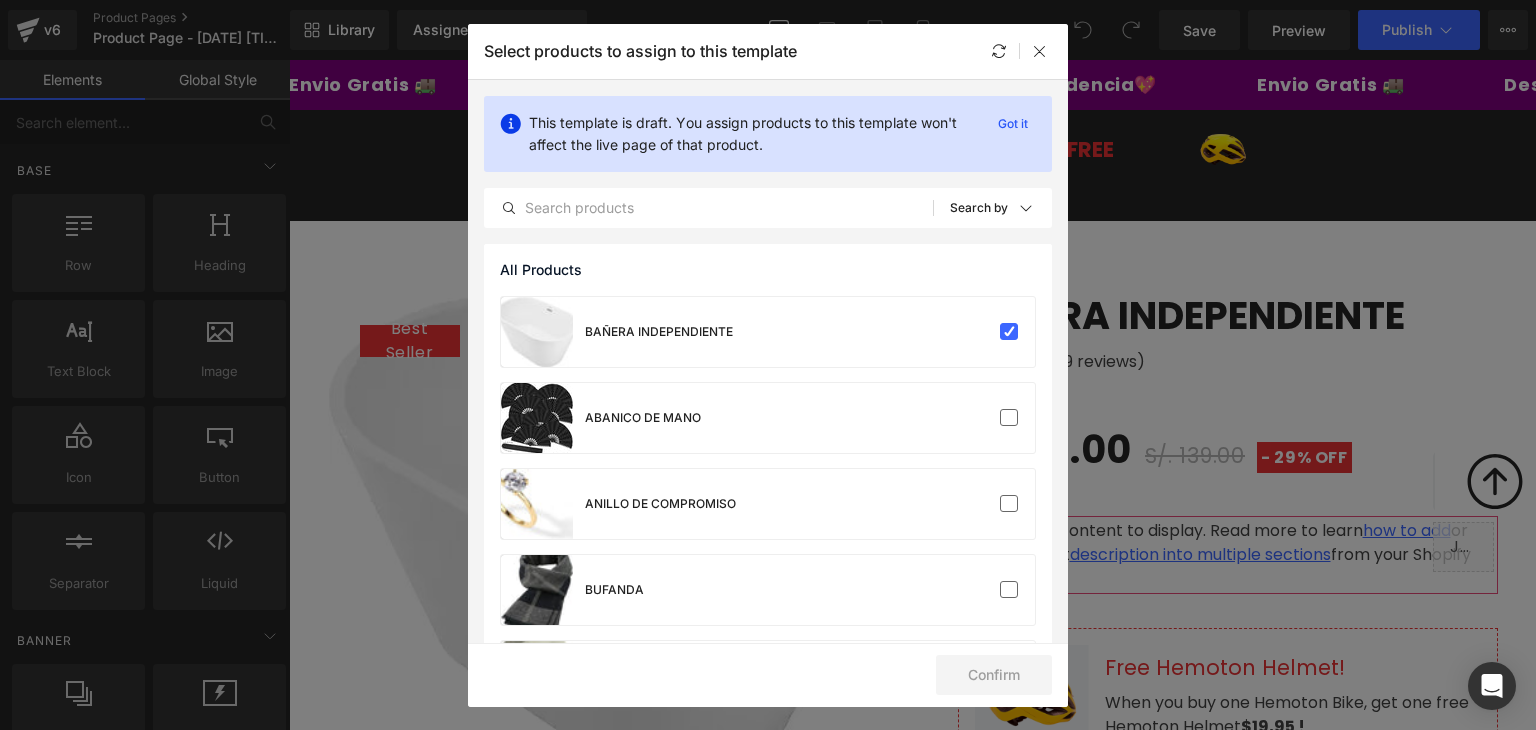 drag, startPoint x: 321, startPoint y: 318, endPoint x: 1044, endPoint y: 57, distance: 768.66766 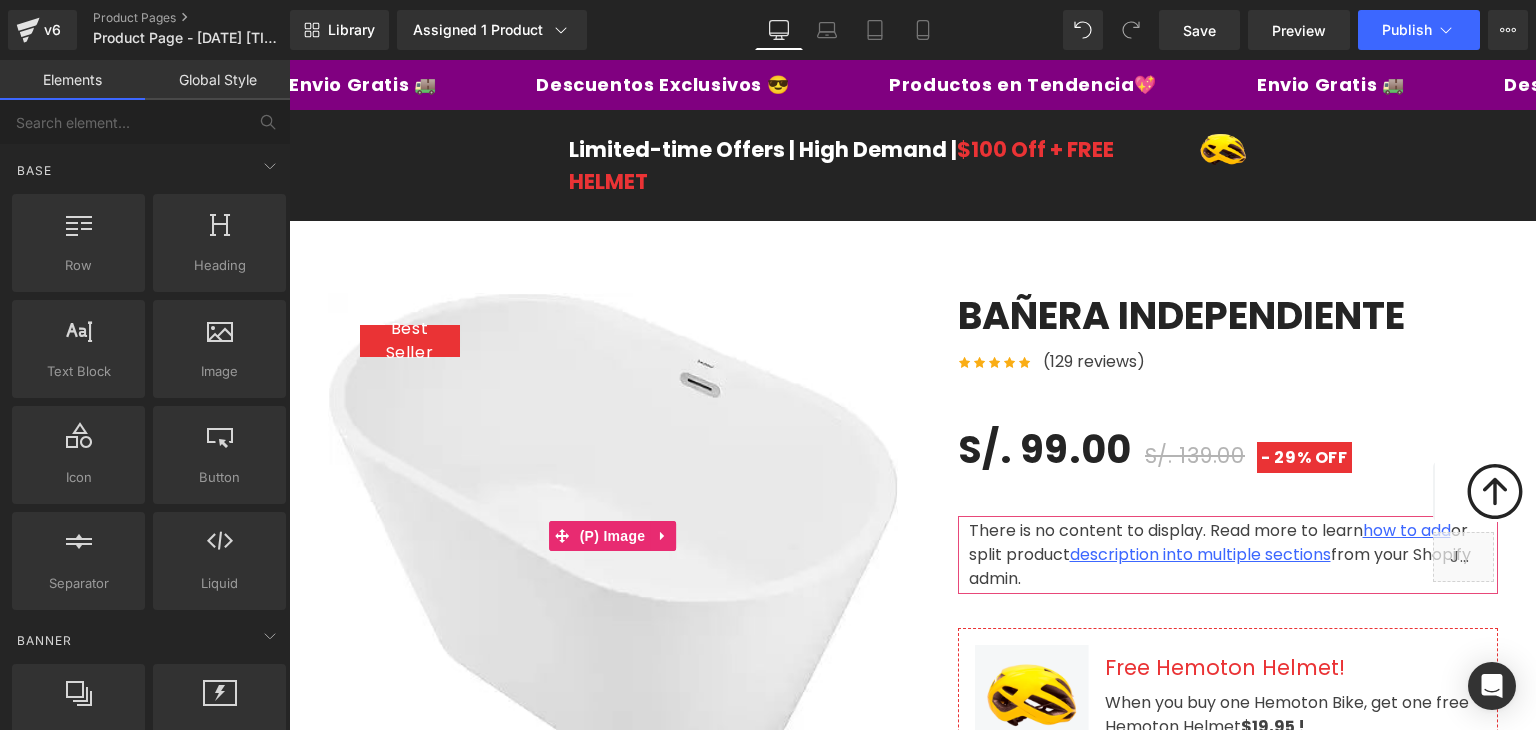drag, startPoint x: 815, startPoint y: 634, endPoint x: 532, endPoint y: 580, distance: 288.1059 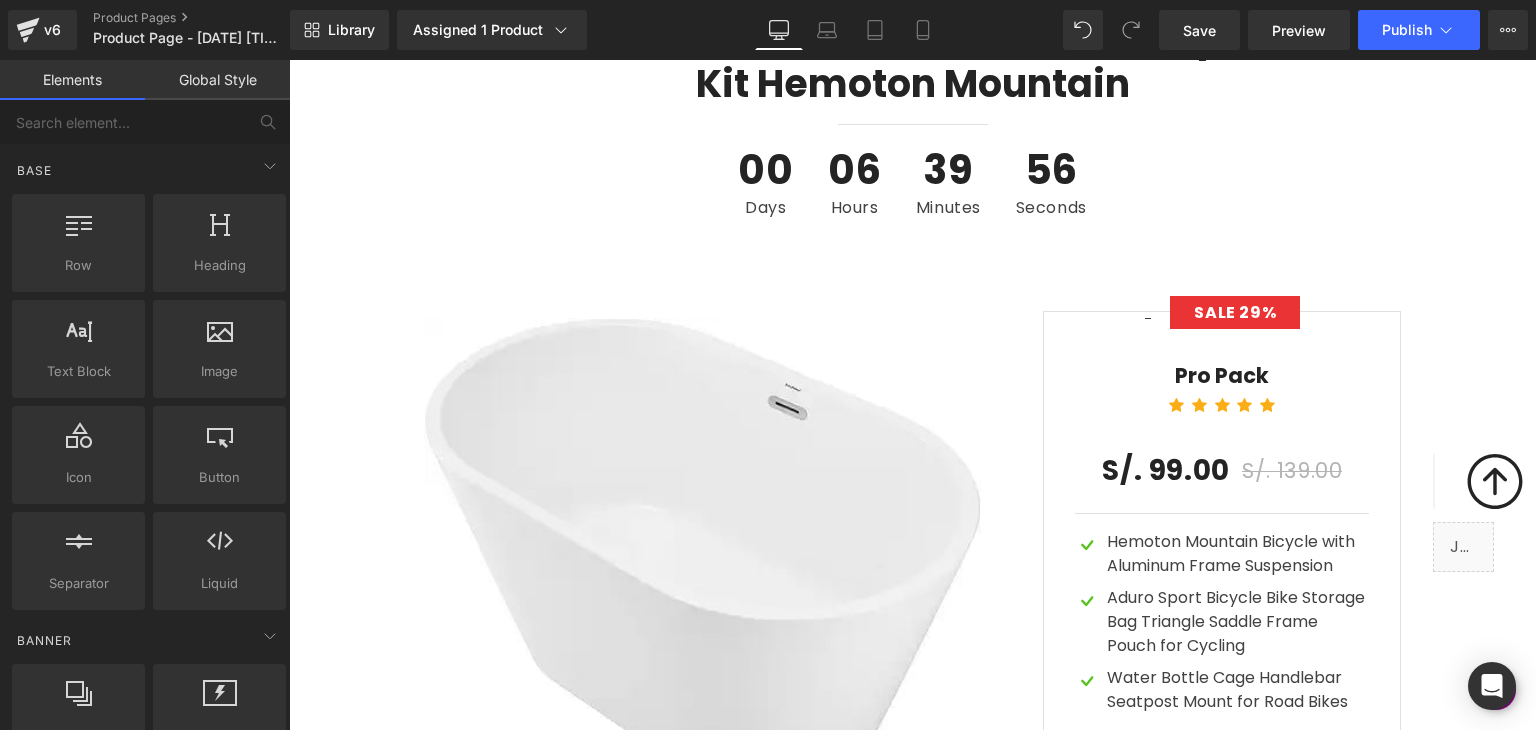 scroll, scrollTop: 6100, scrollLeft: 0, axis: vertical 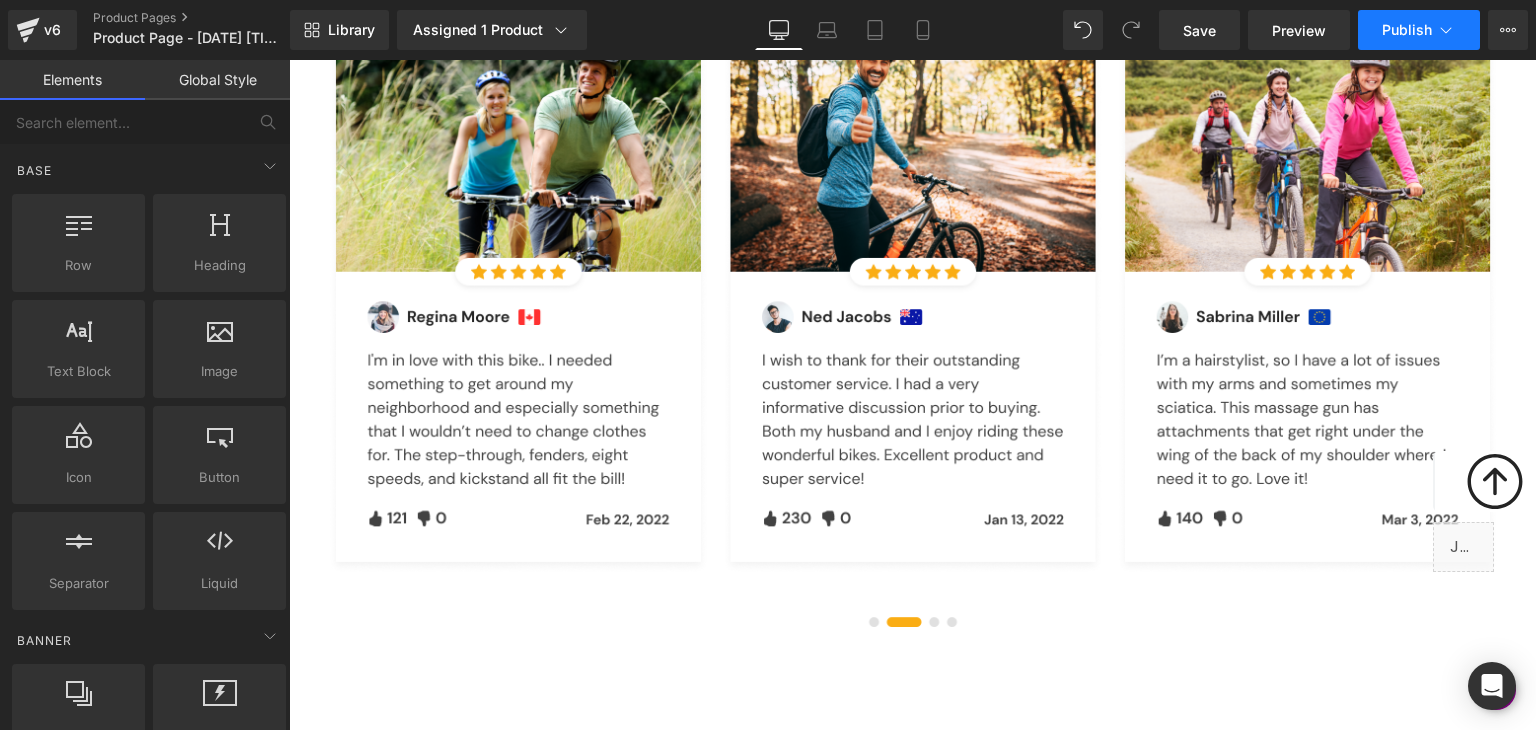 click on "Publish" at bounding box center [1419, 30] 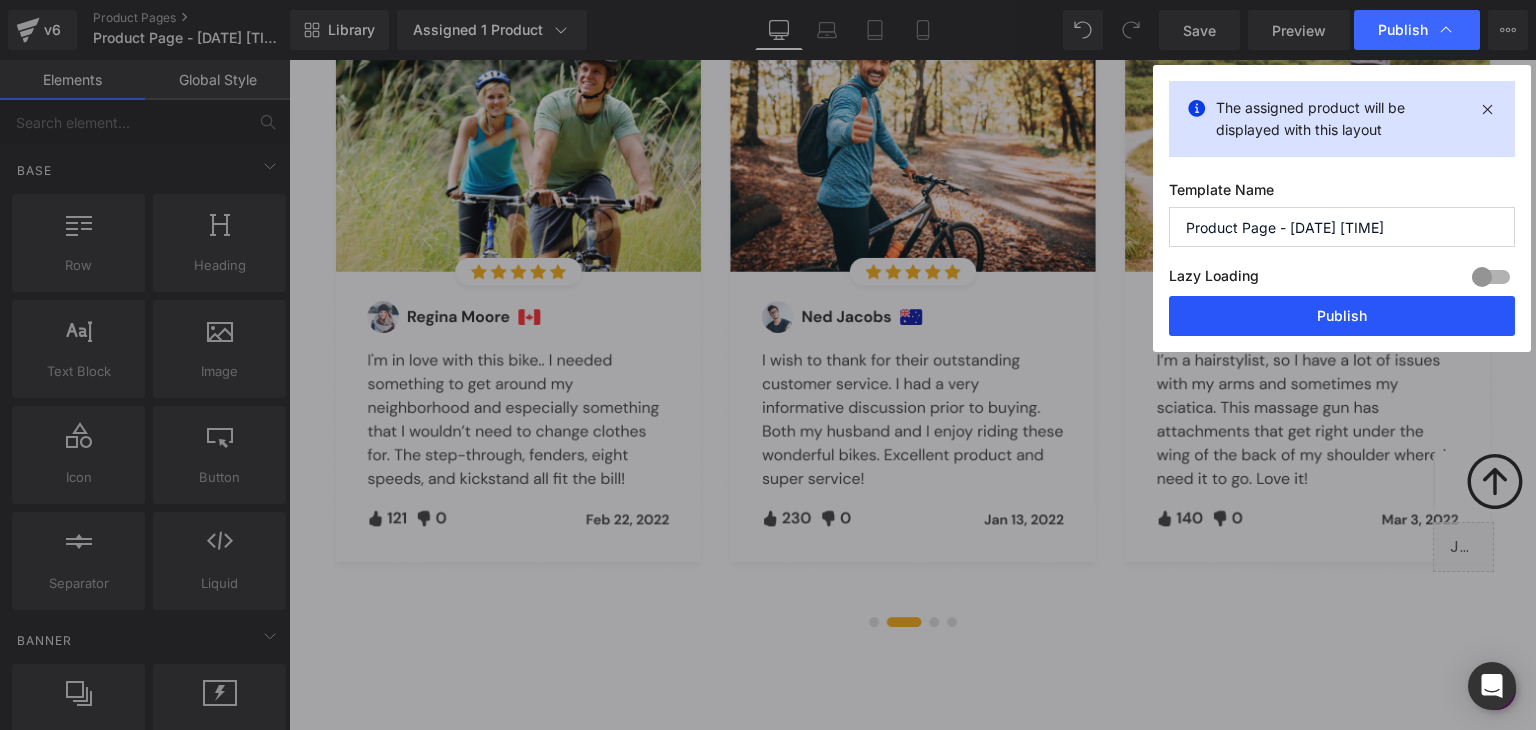 click on "Publish" at bounding box center [1342, 316] 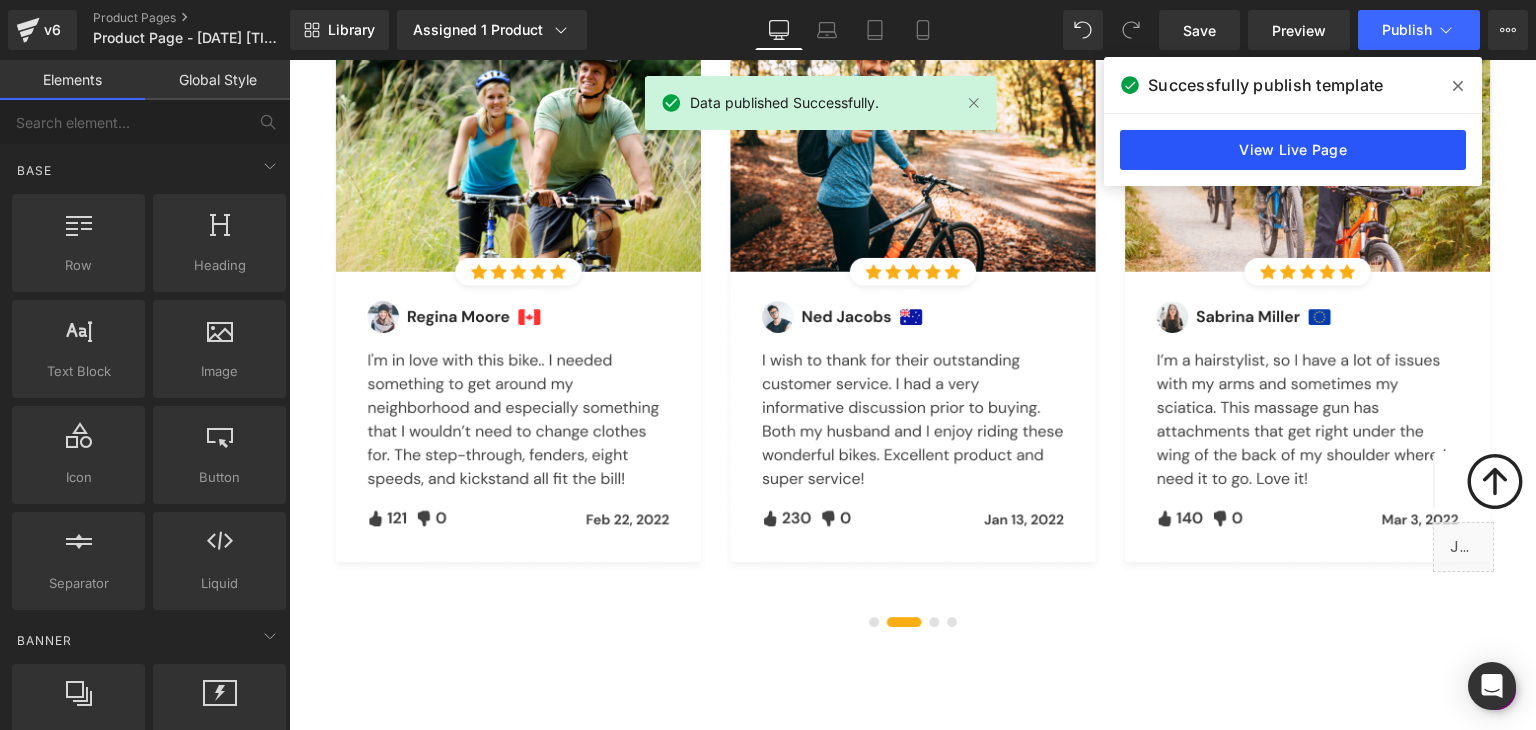 click on "View Live Page" at bounding box center [1293, 150] 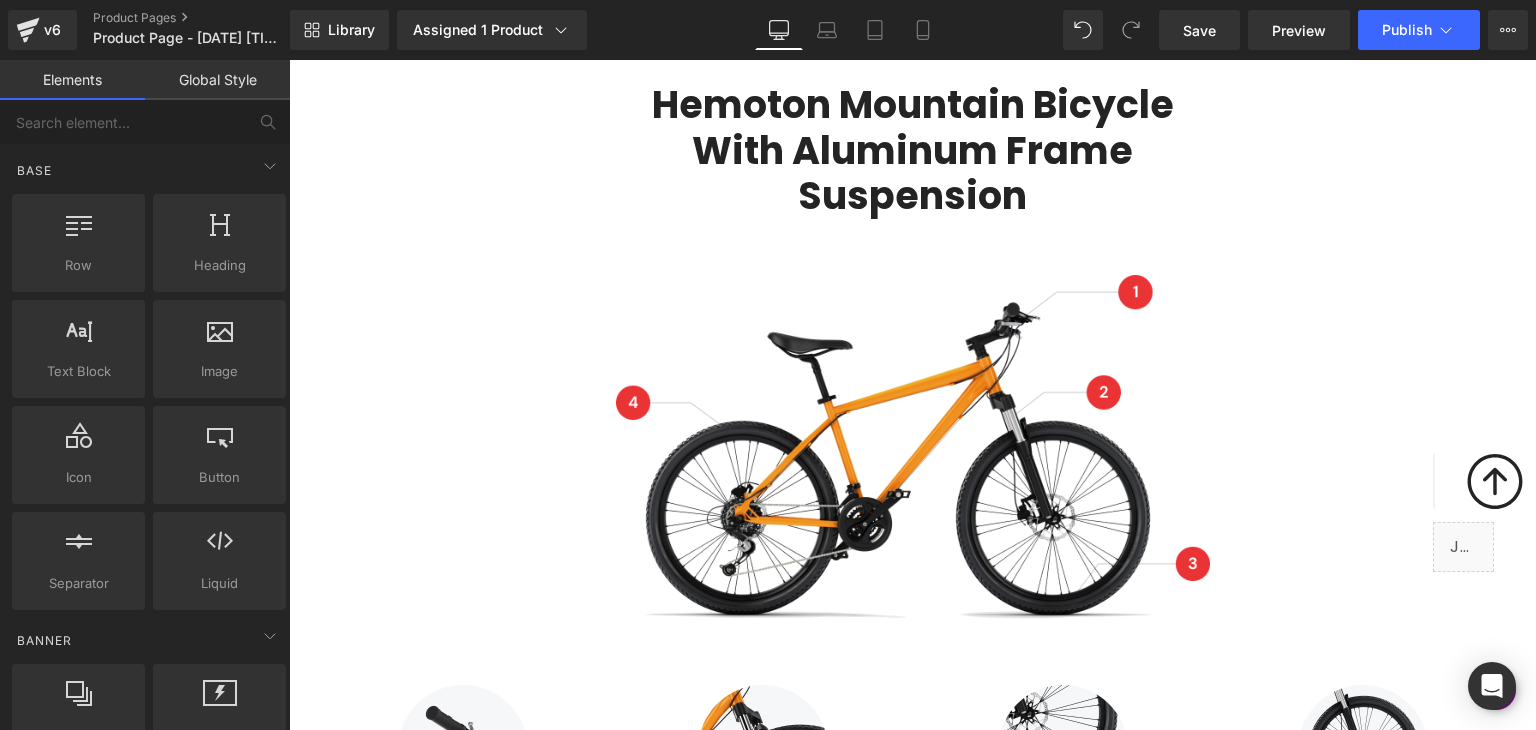 scroll, scrollTop: 2444, scrollLeft: 0, axis: vertical 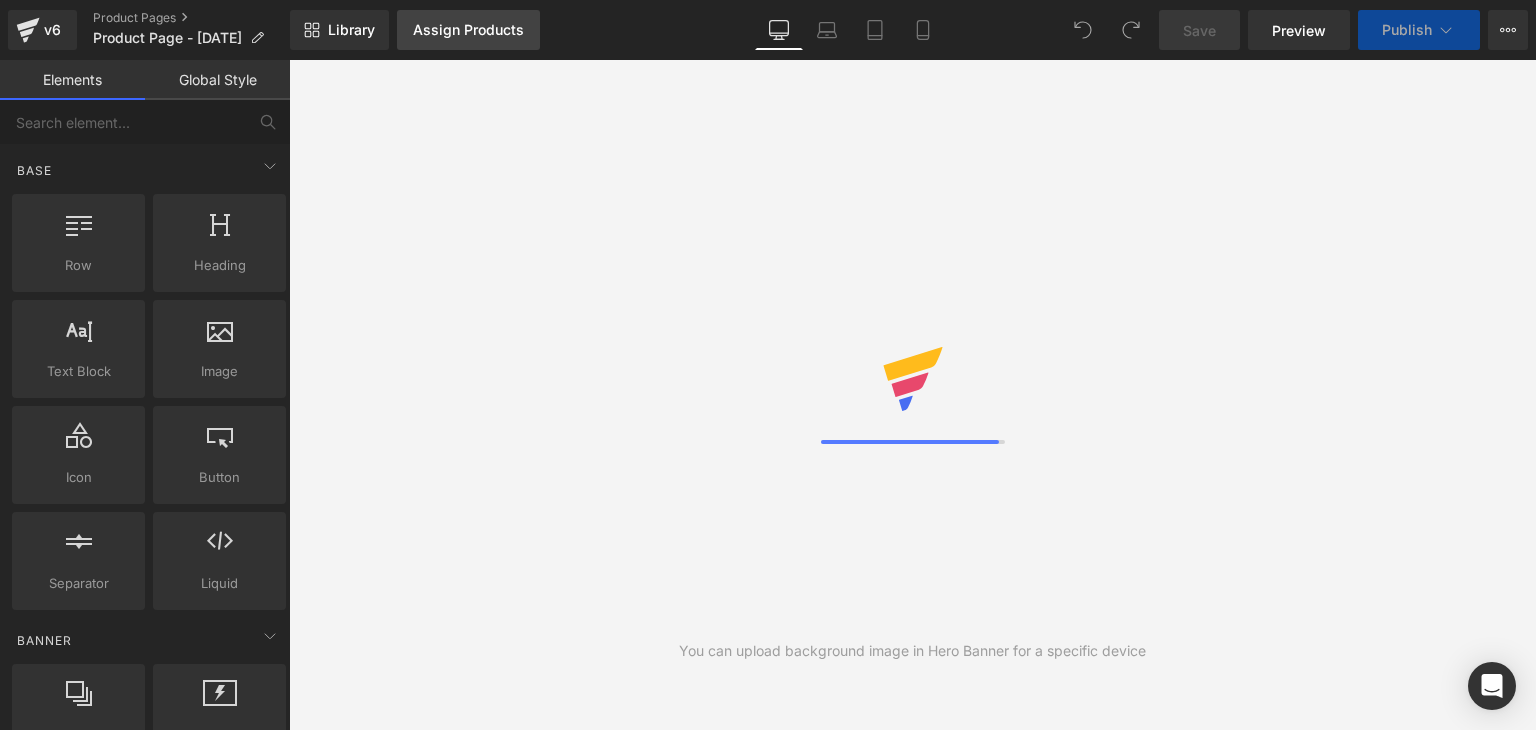 click on "Assign Products" at bounding box center (468, 30) 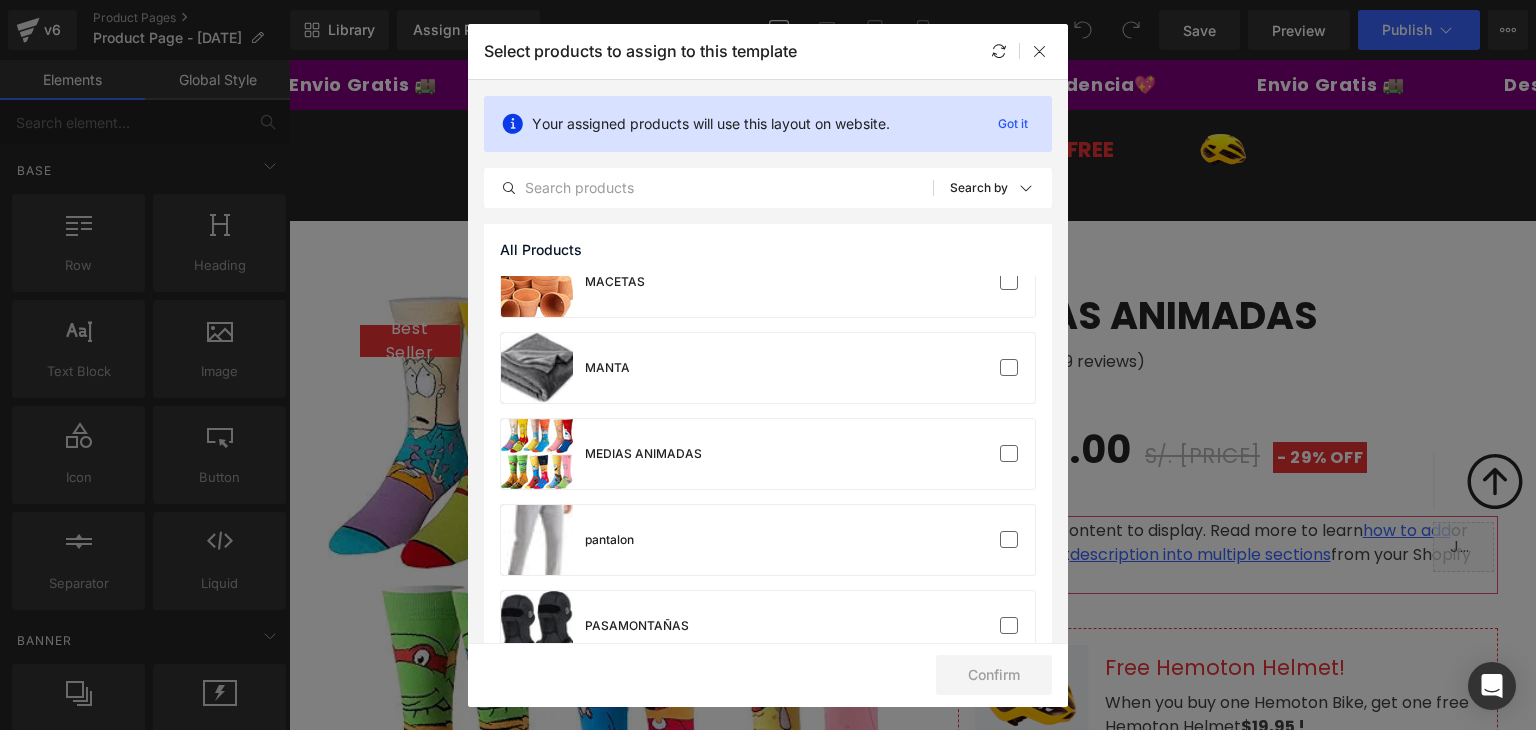 scroll, scrollTop: 1900, scrollLeft: 0, axis: vertical 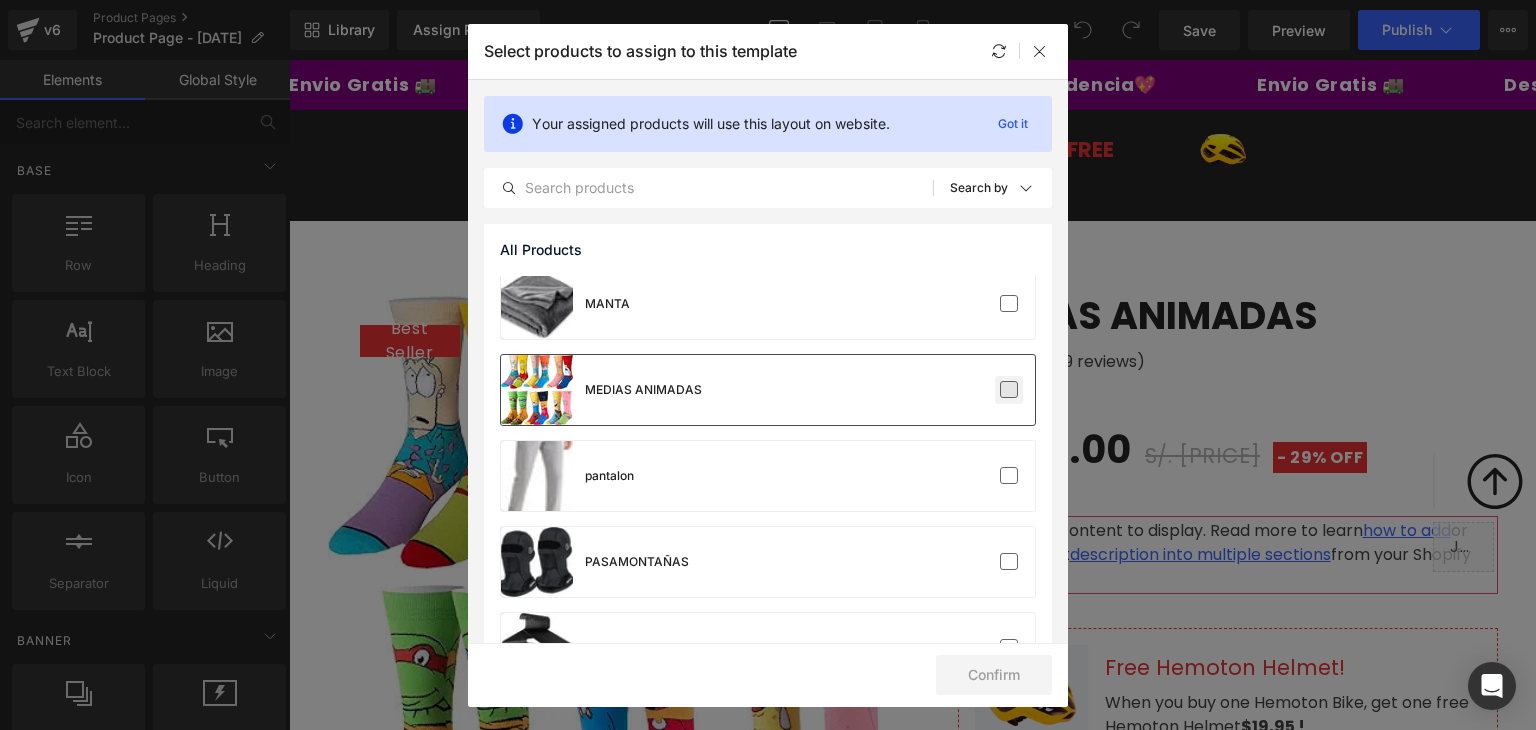 click at bounding box center (1009, 390) 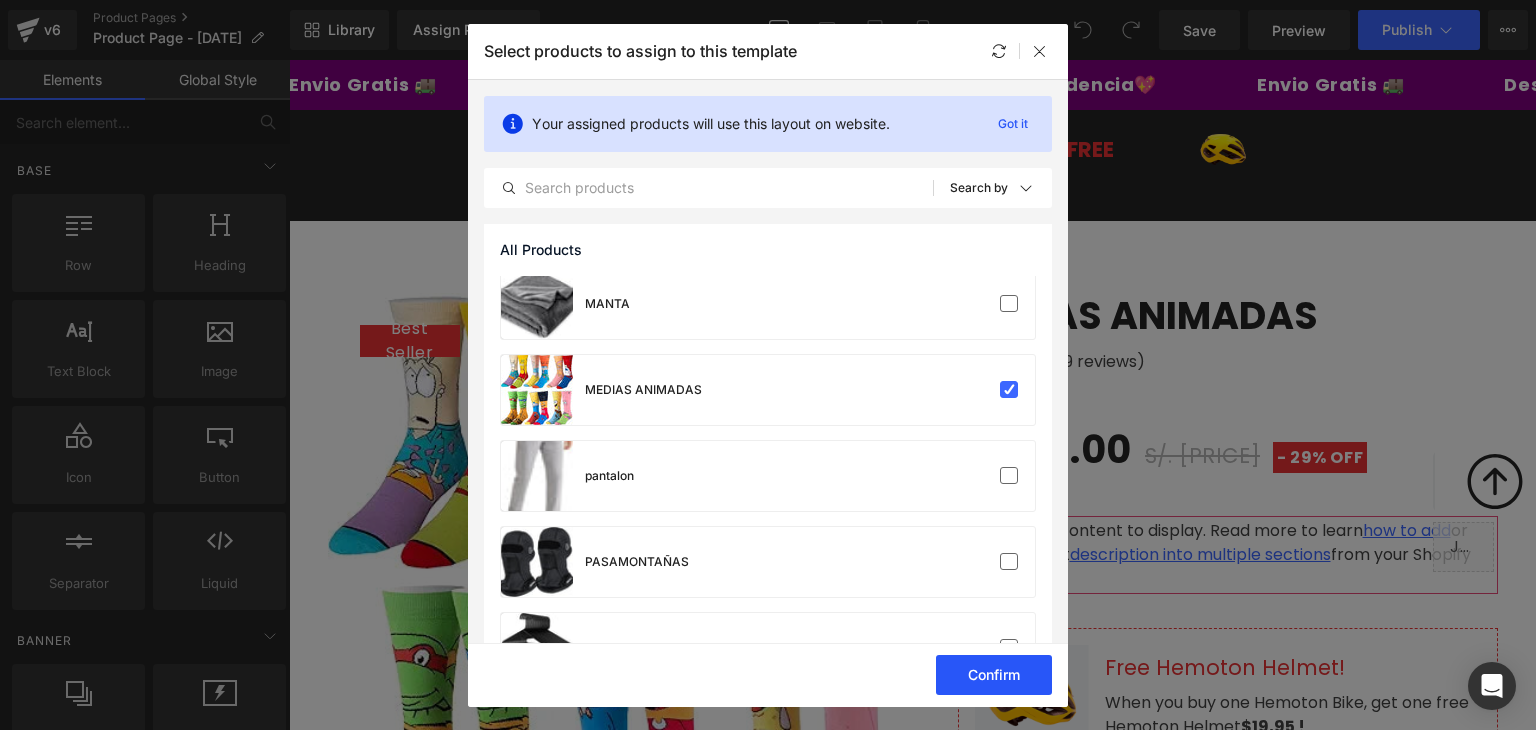 click on "Confirm" at bounding box center [994, 675] 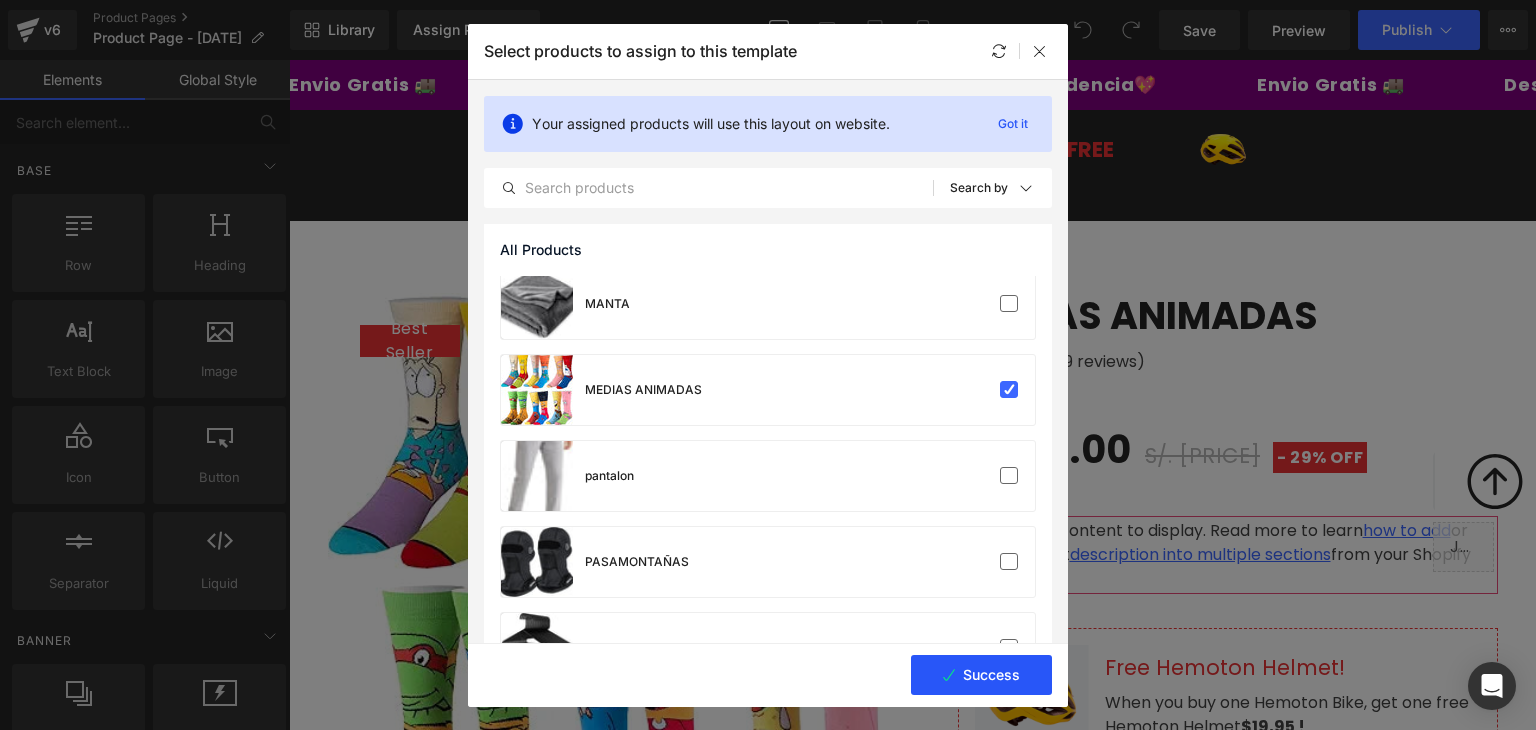 click on "Success" at bounding box center (981, 675) 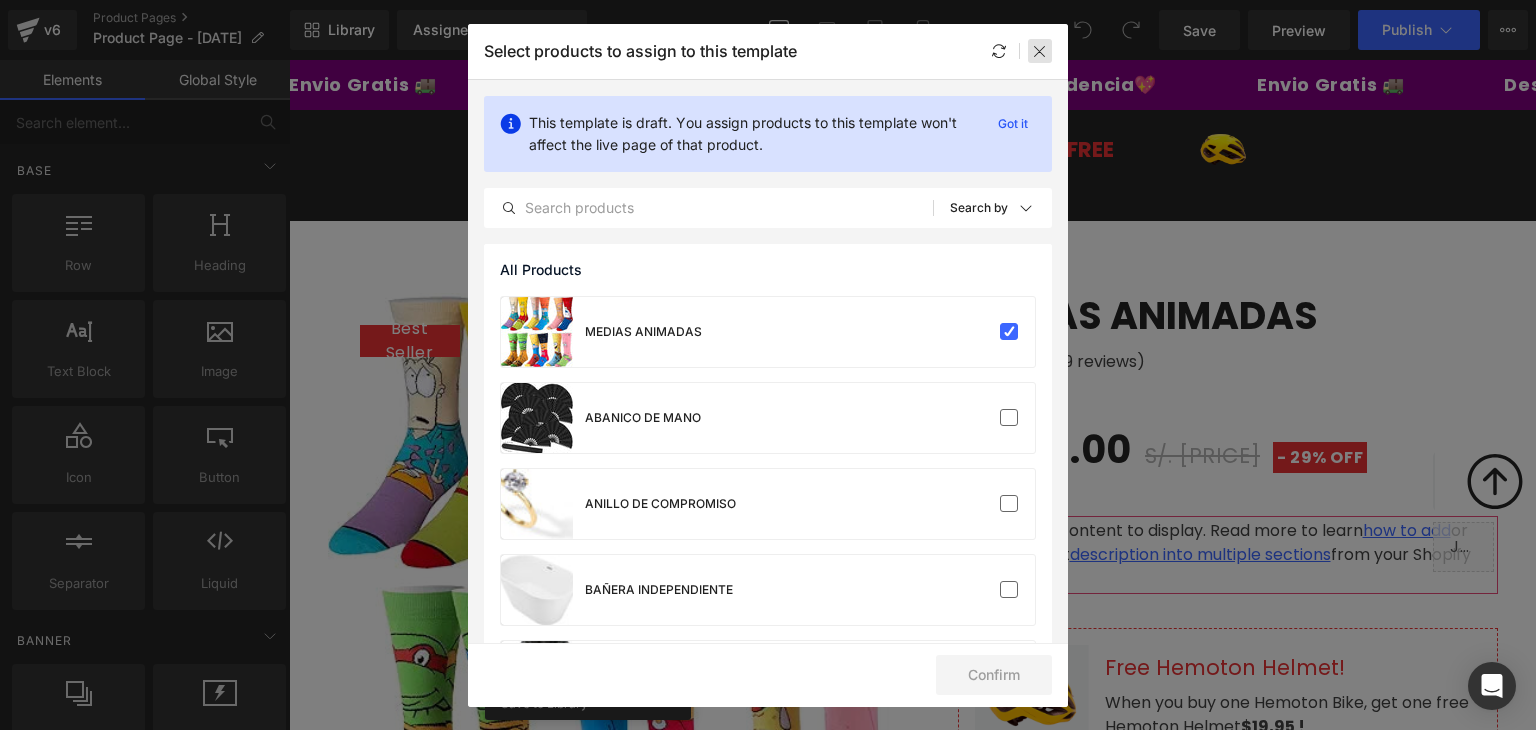 click at bounding box center [1040, 51] 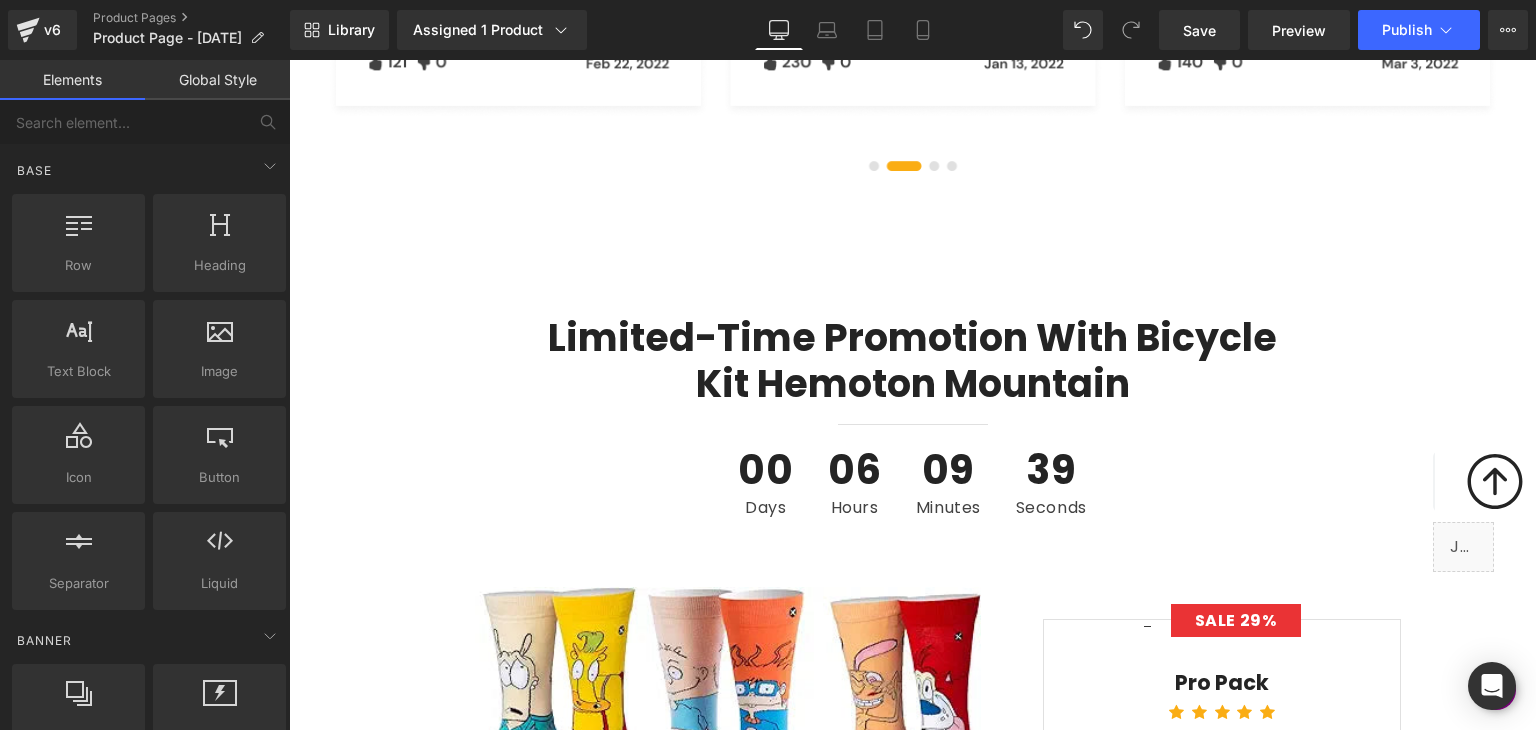 scroll, scrollTop: 6200, scrollLeft: 0, axis: vertical 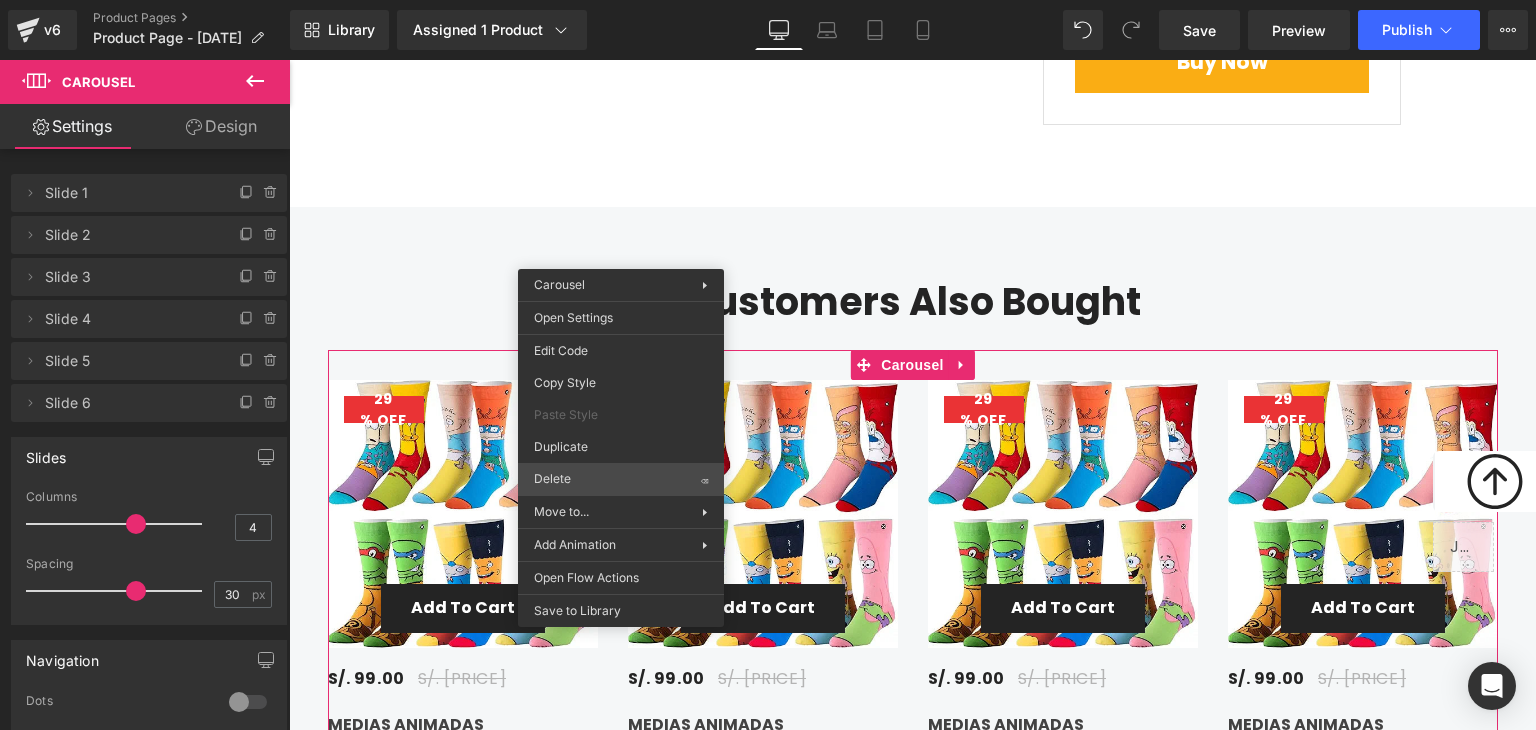 drag, startPoint x: 865, startPoint y: 528, endPoint x: 575, endPoint y: 469, distance: 295.9409 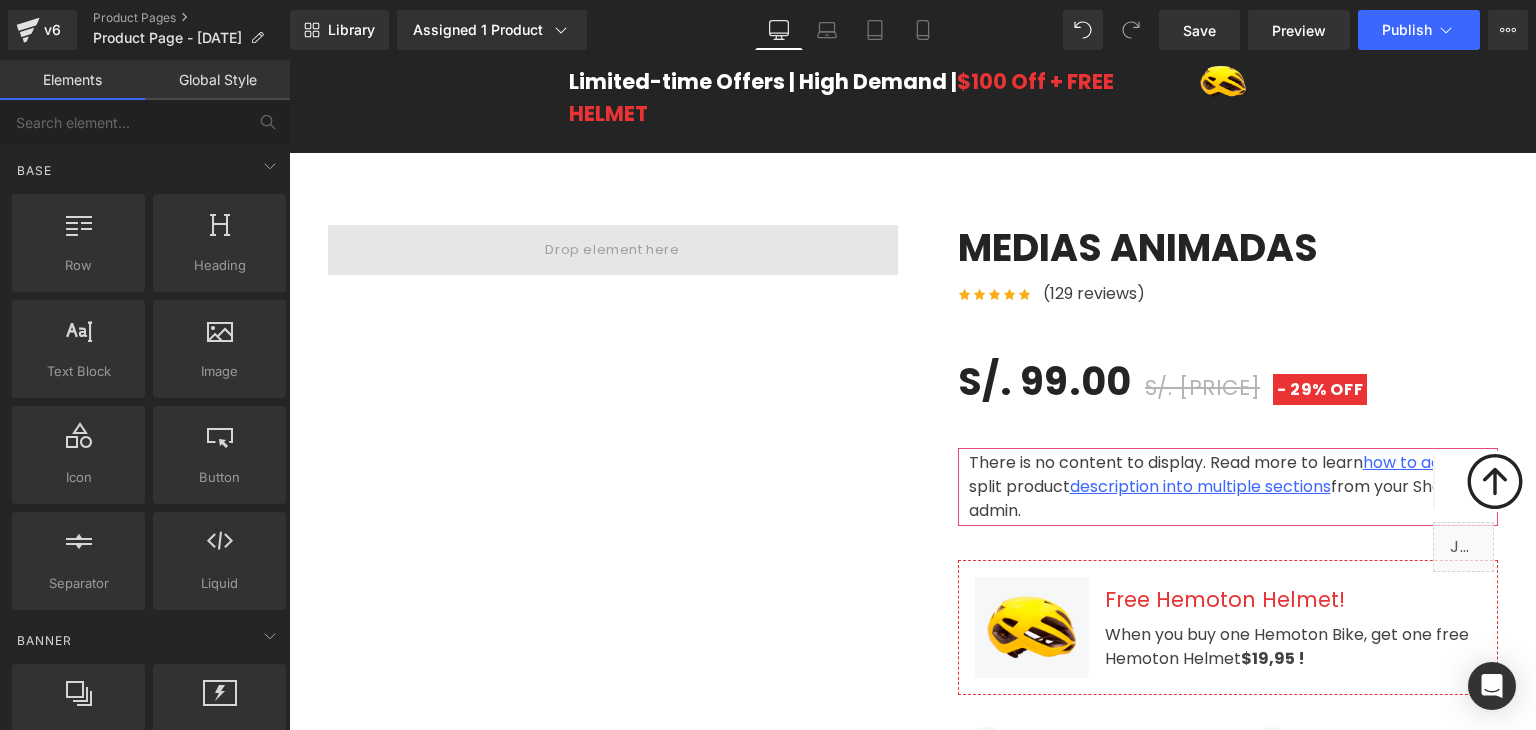 scroll, scrollTop: 0, scrollLeft: 0, axis: both 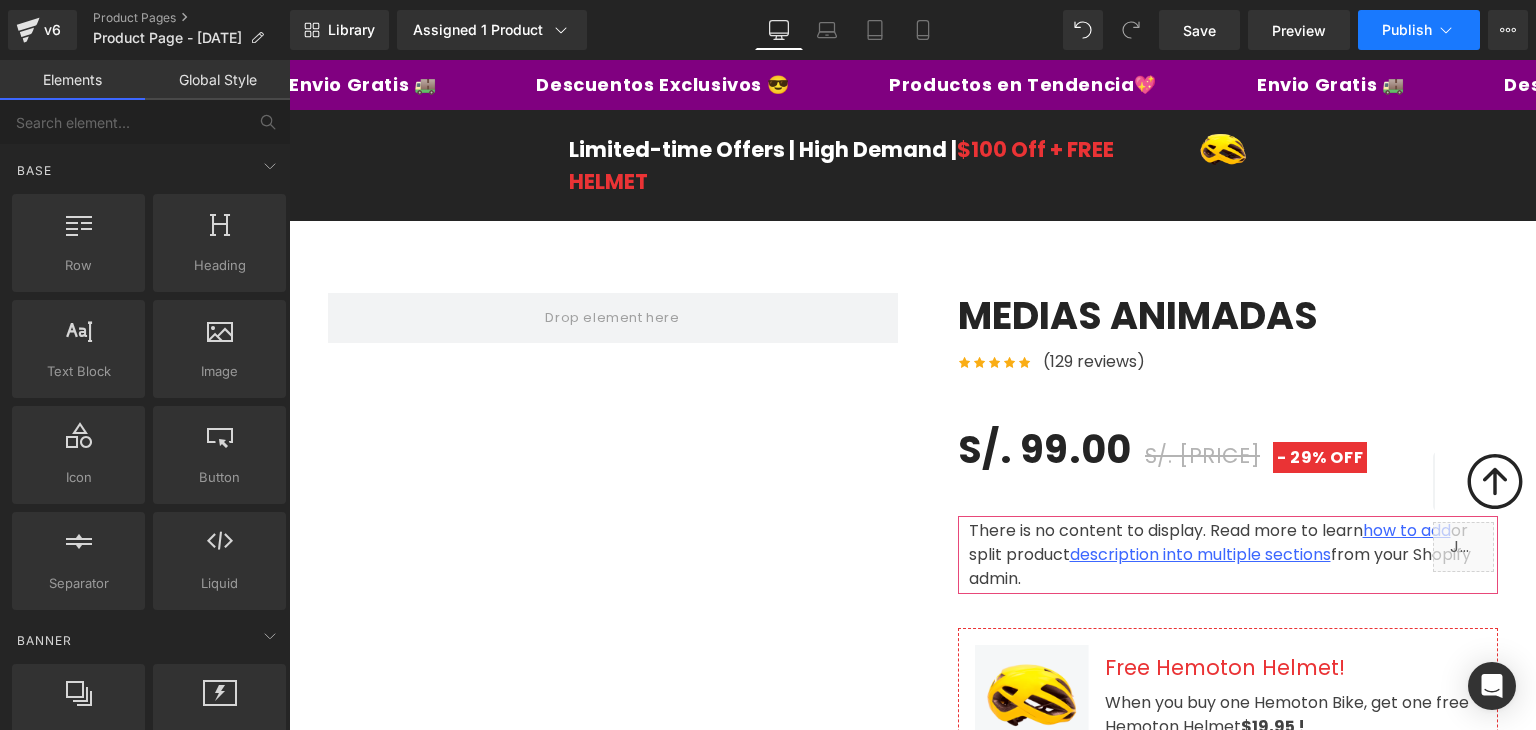 click on "Publish" at bounding box center (1419, 30) 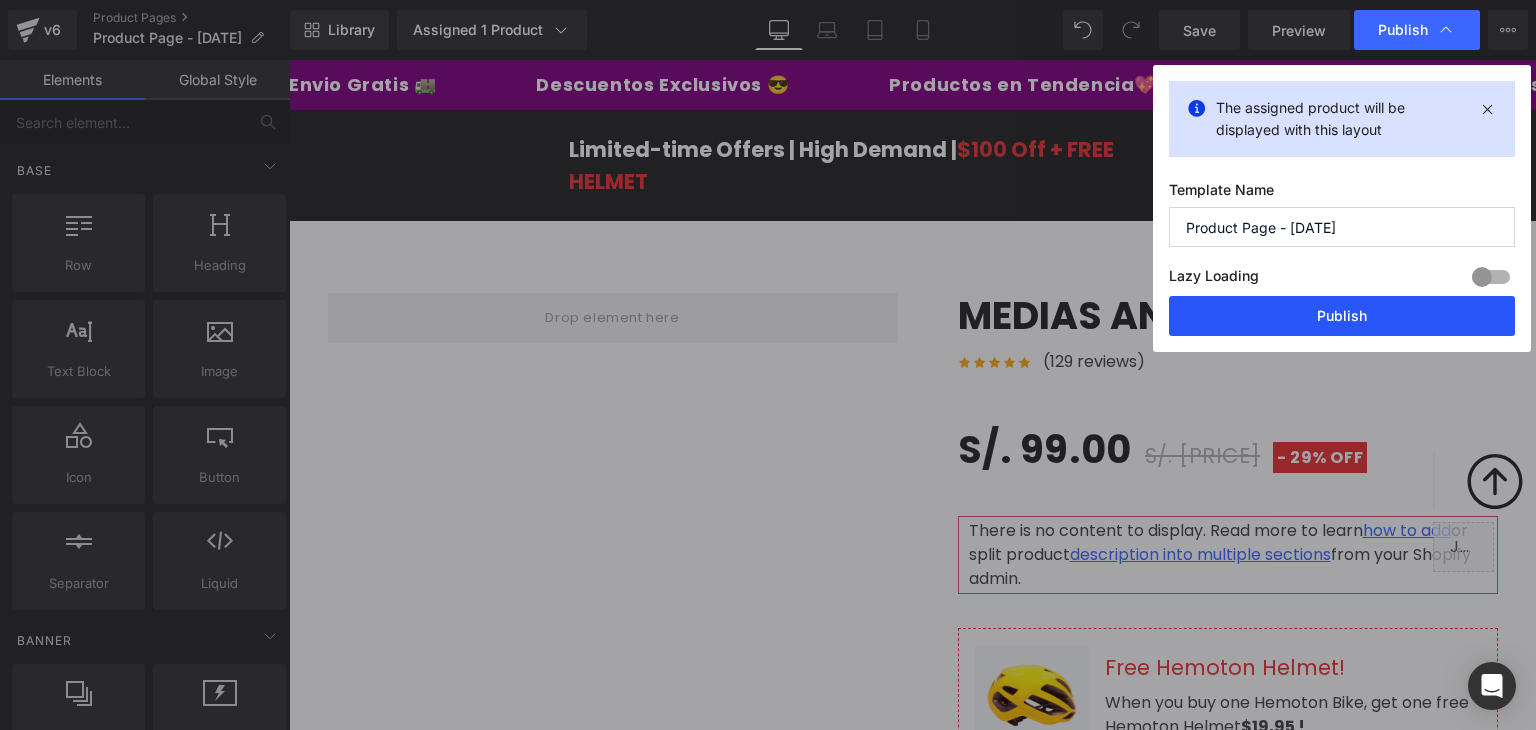 drag, startPoint x: 1325, startPoint y: 312, endPoint x: 1042, endPoint y: 253, distance: 289.08478 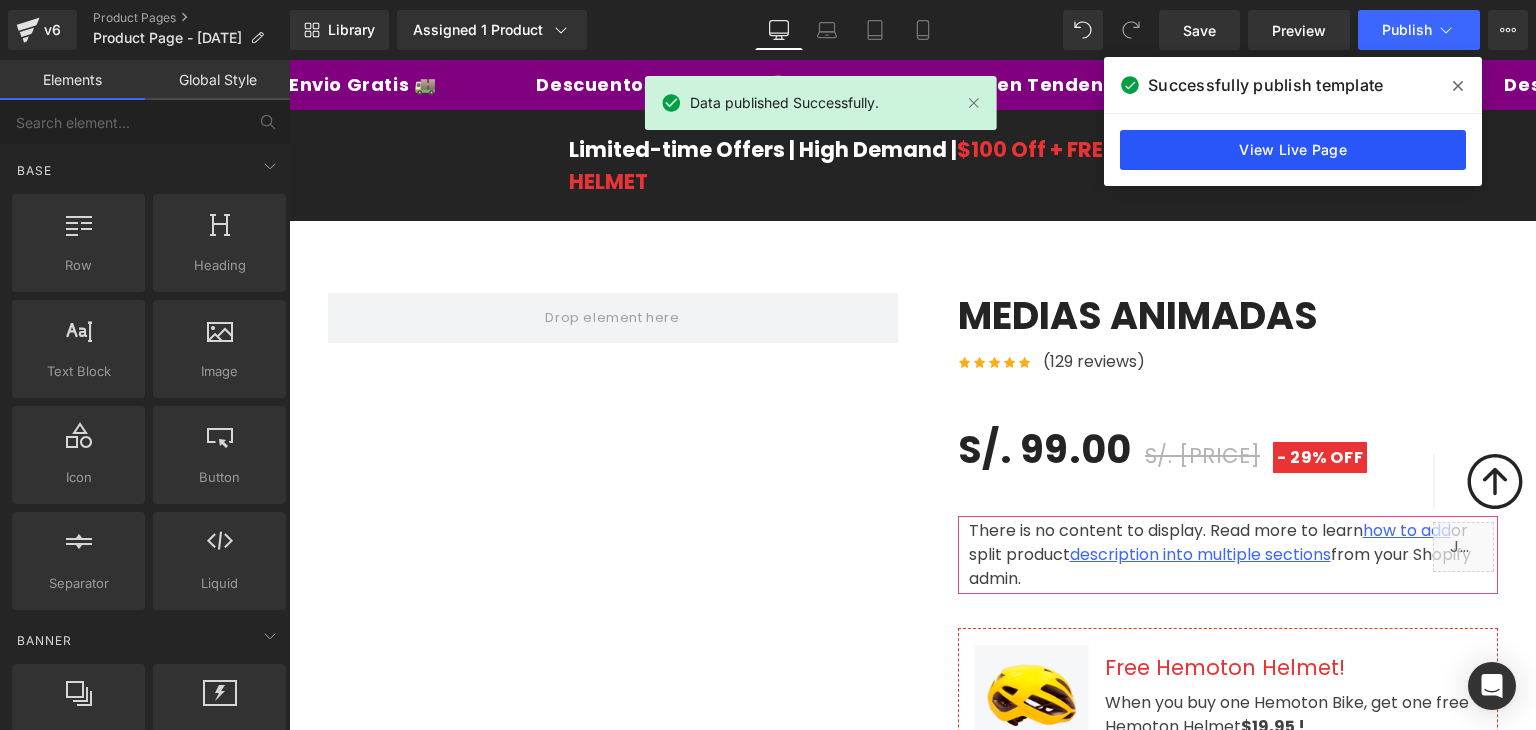 click on "View Live Page" at bounding box center [1293, 150] 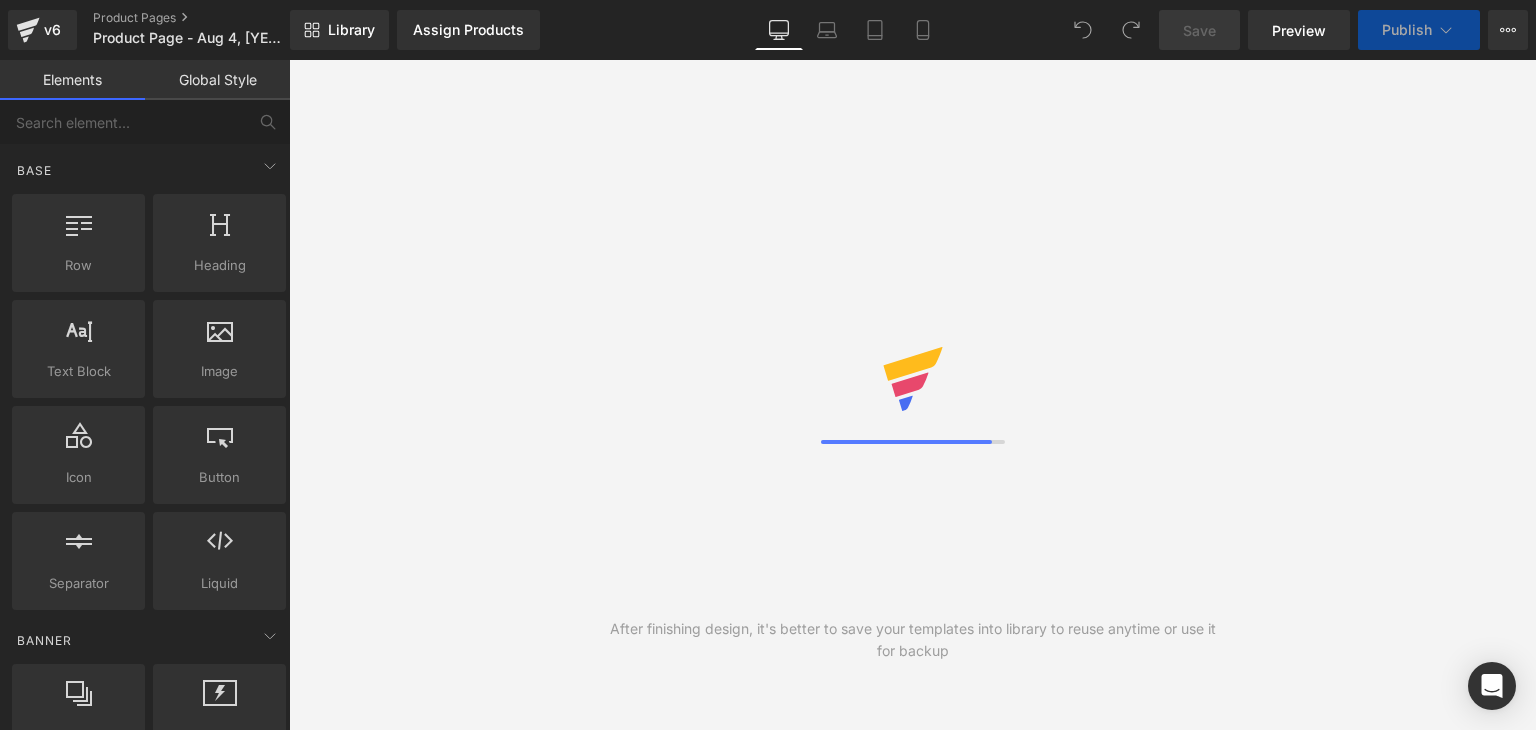 scroll, scrollTop: 0, scrollLeft: 0, axis: both 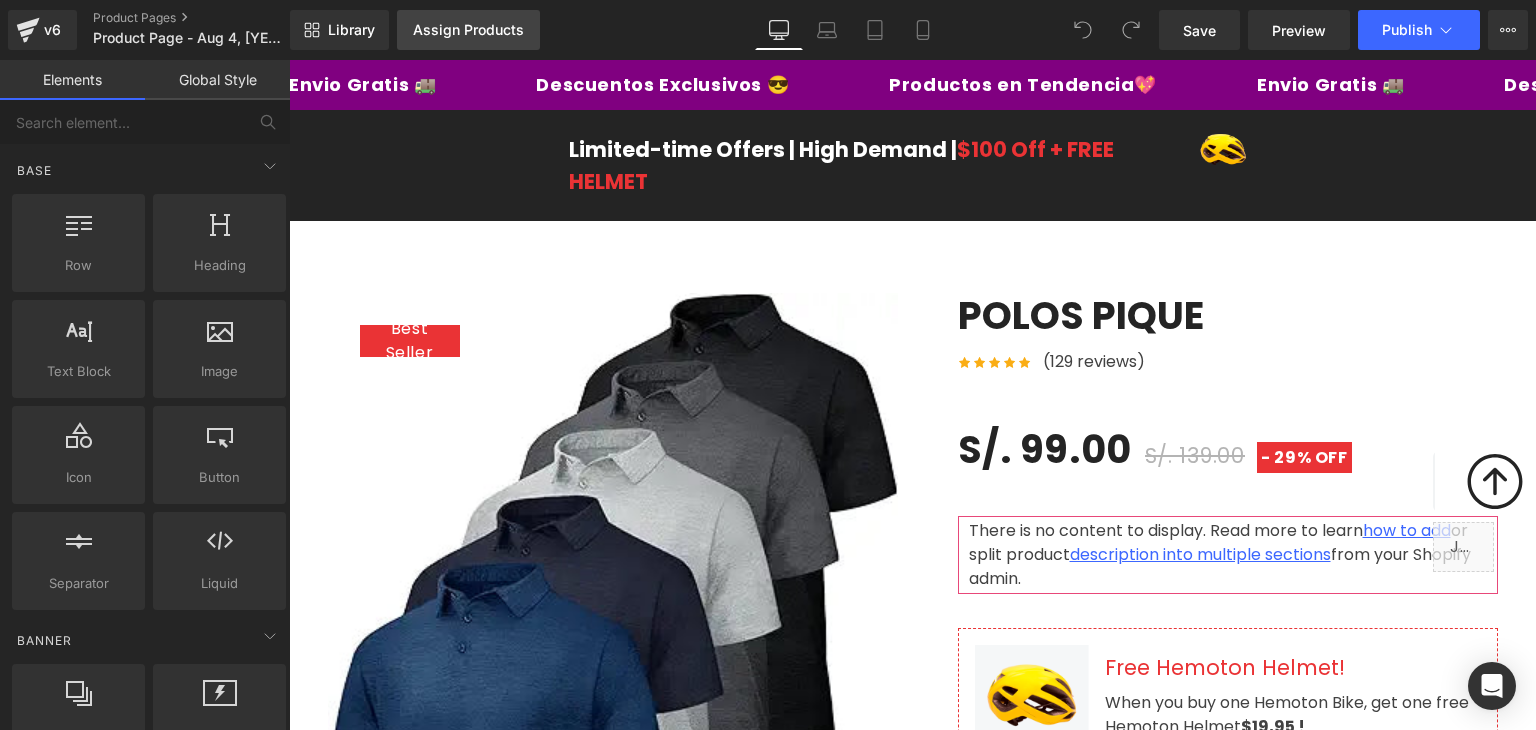 click on "Assign Products" at bounding box center (468, 30) 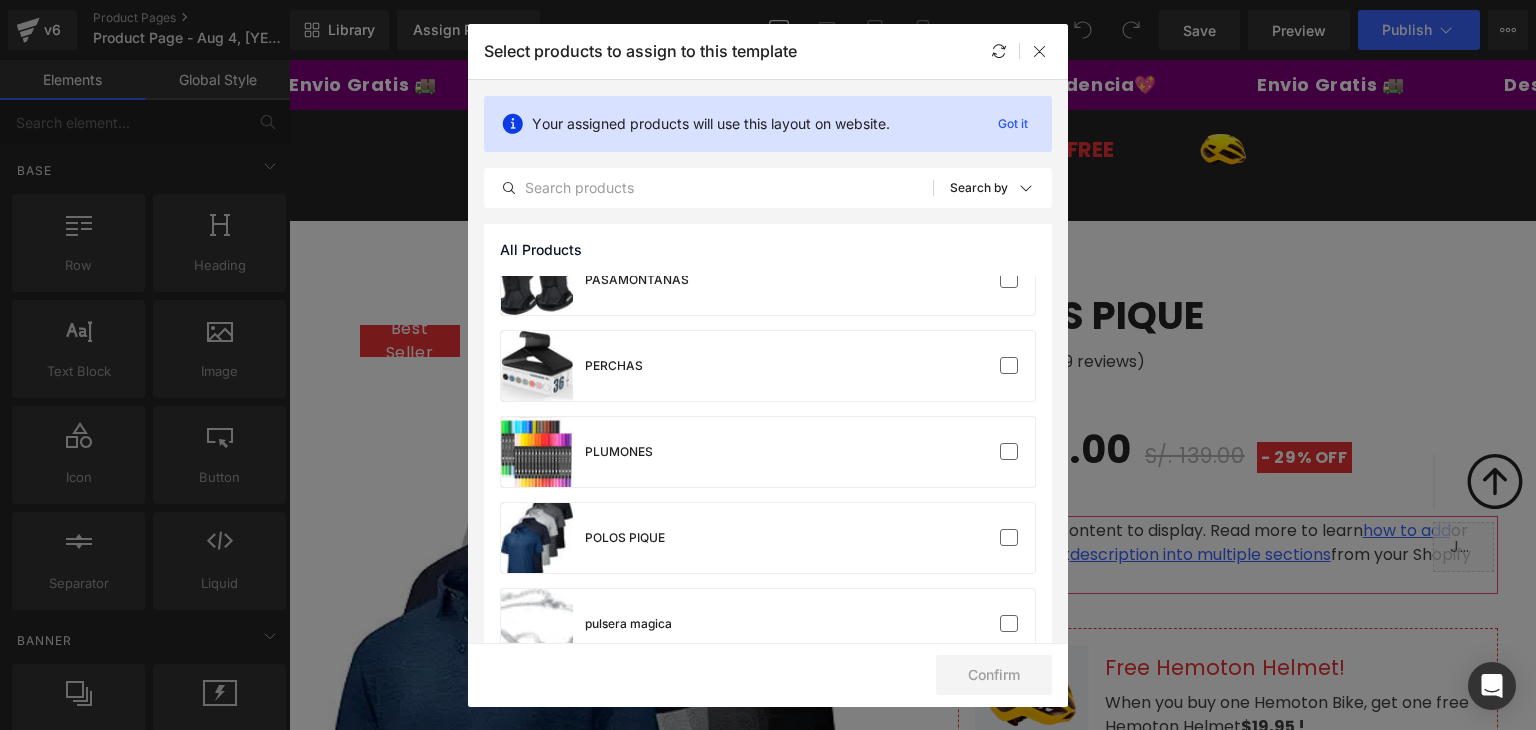scroll, scrollTop: 2300, scrollLeft: 0, axis: vertical 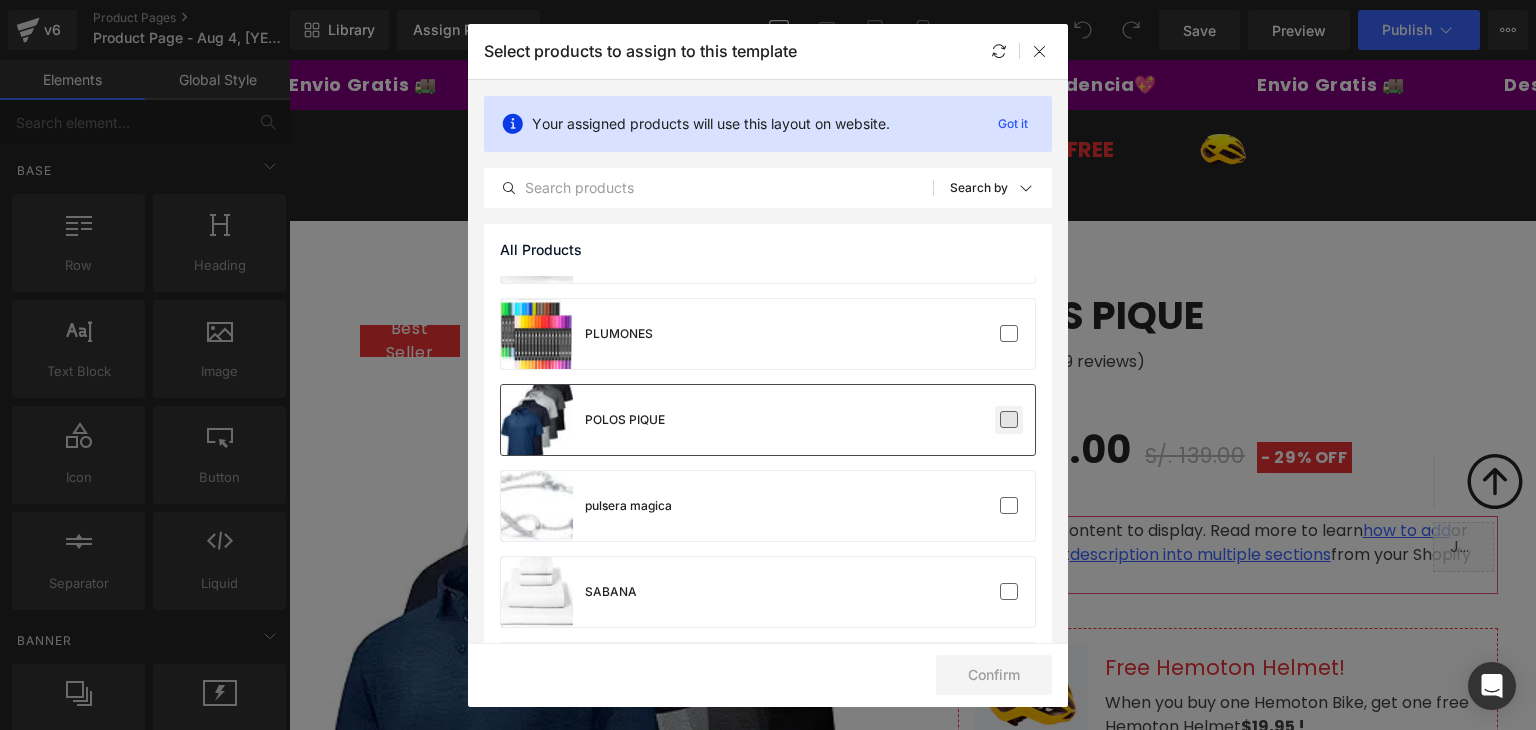 click at bounding box center [1009, 420] 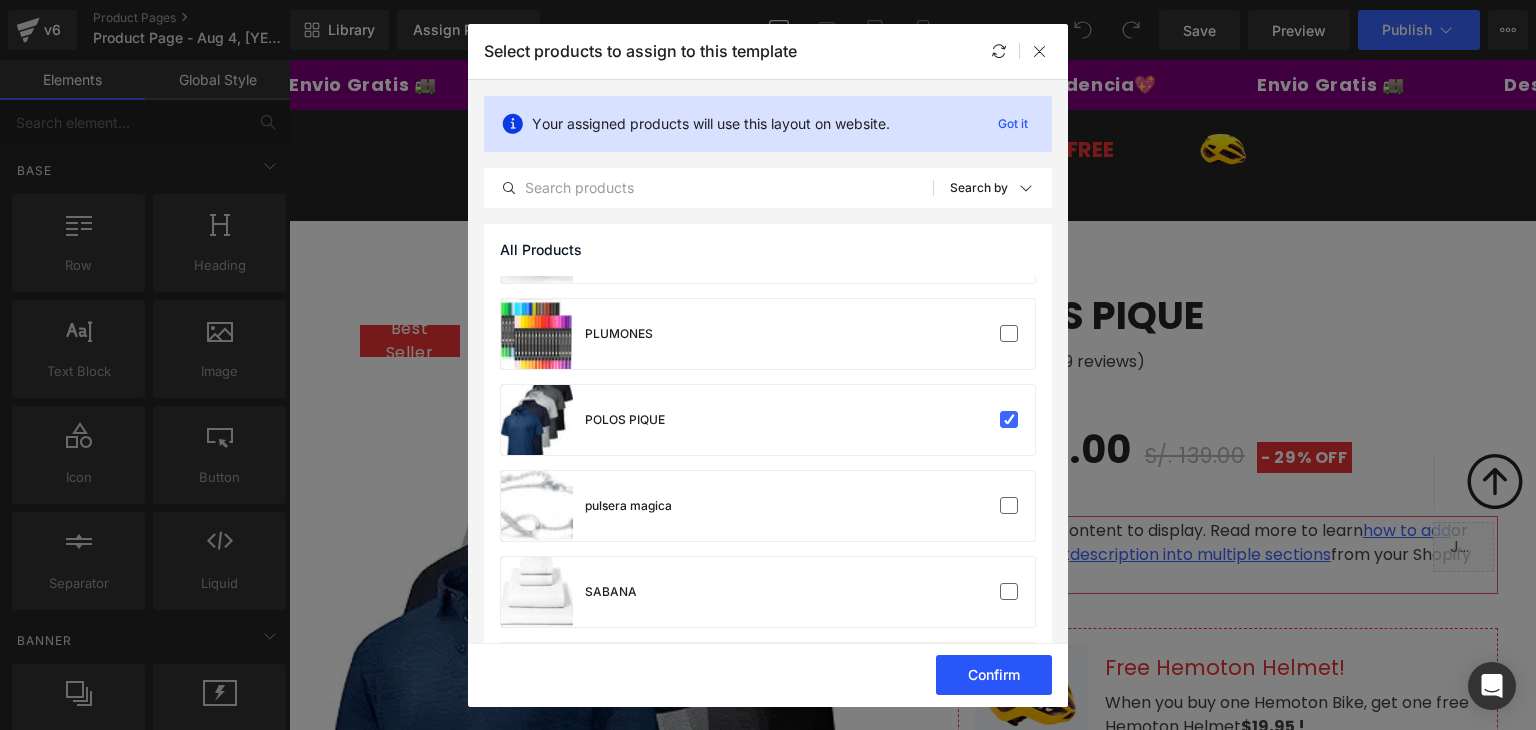 click on "Confirm" at bounding box center [994, 675] 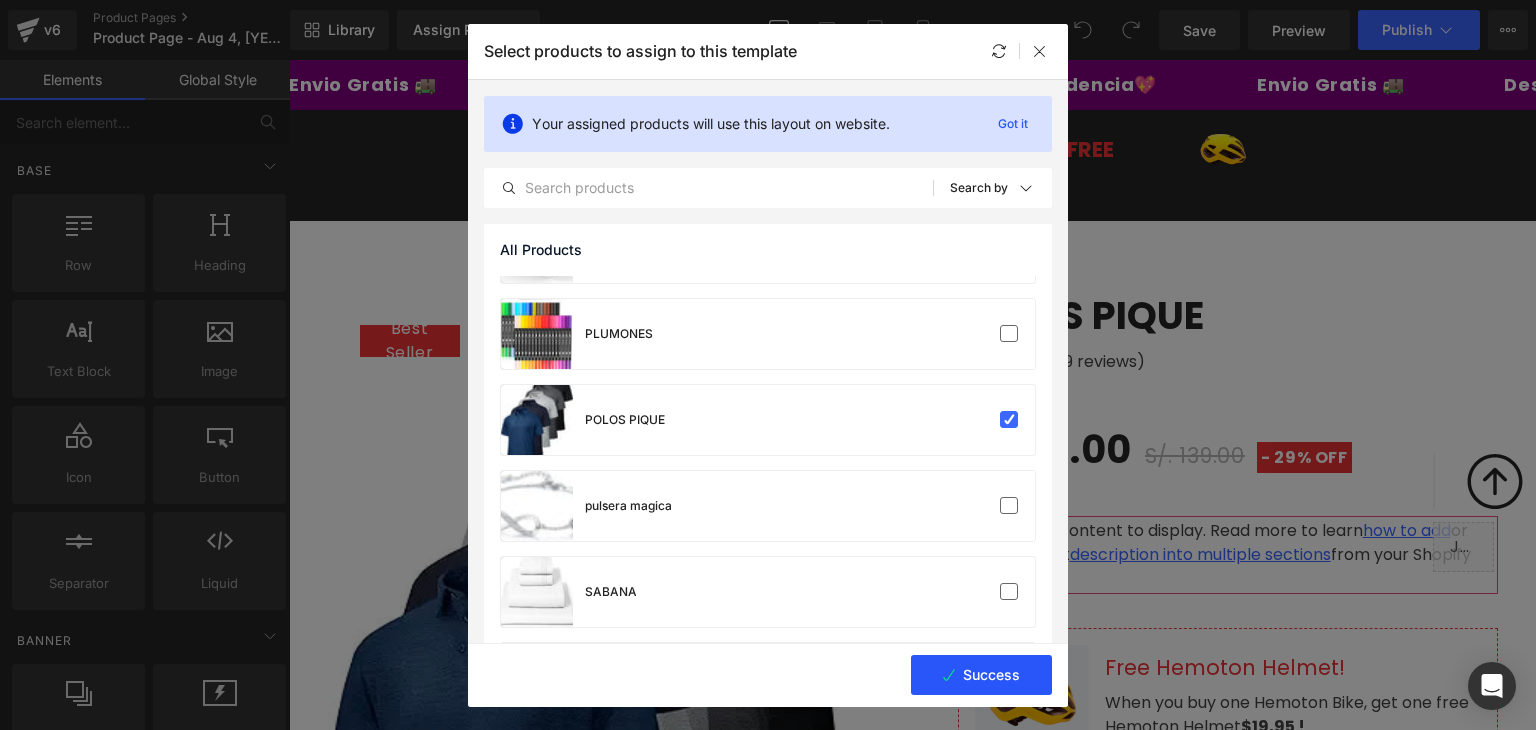 click on "Success" at bounding box center (981, 675) 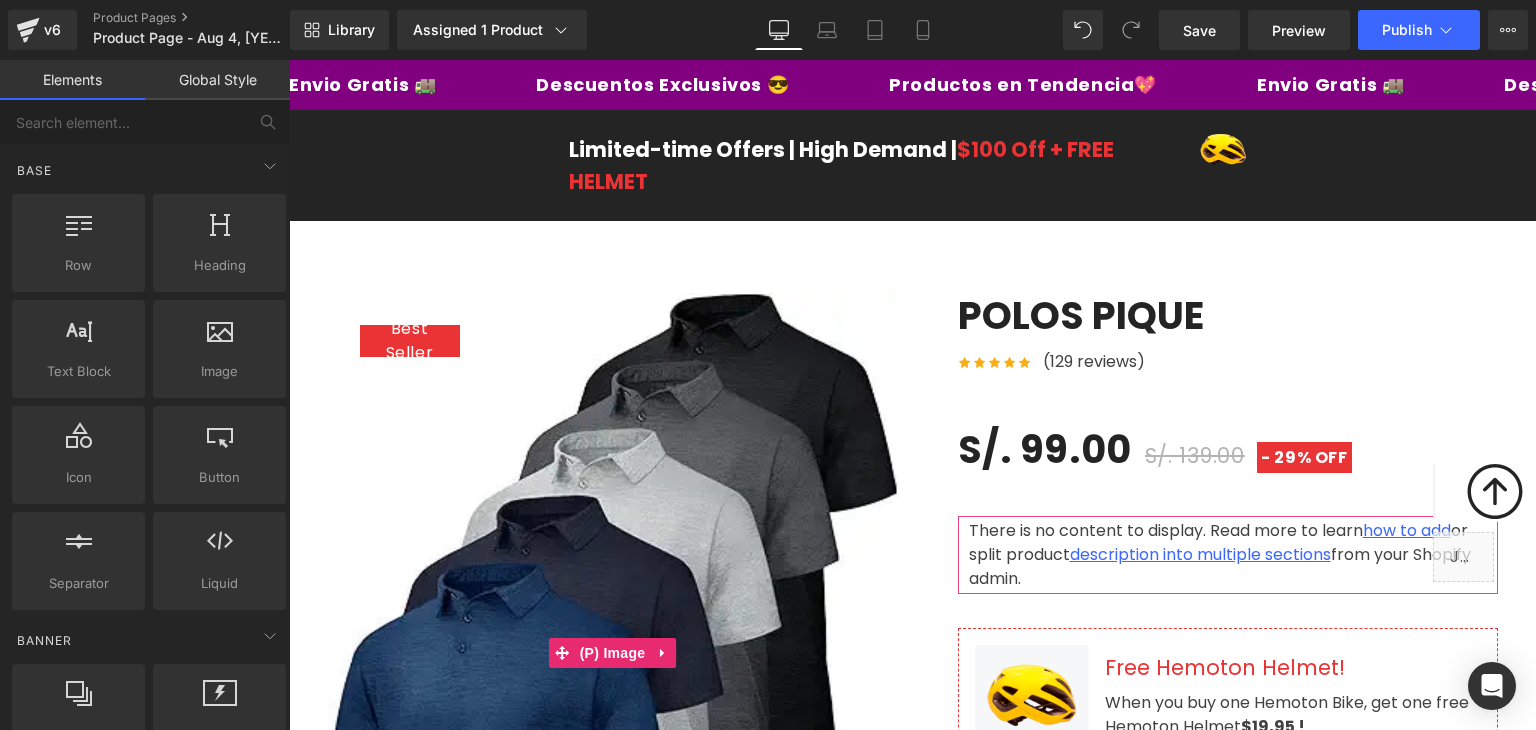click on "You are previewing how the   will restyle your page. You can not edit Elements in Preset Preview Mode.  v6 Product Pages Product Page - Aug 4, 17:49:33 Library Assigned 1 Product  Product Preview
POLOS PIQUE Manage assigned products Desktop Desktop Laptop Tablet Mobile Save Preview Publish Scheduled View Live Page View with current Template Save Template to Library Schedule Publish  Optimize  Publish Settings Shortcuts  Your page can’t be published   You've reached the maximum number of published pages on your plan  ([AGE]/[YEAR]).  You need to upgrade your plan or unpublish all your pages to get 1 publish slot.   Unpublish pages   Upgrade plan  Elements Global Style Base Row  rows, columns, layouts, div Heading  headings, titles, h1,h2,h3,h4,h5,h6 Text Block  texts, paragraphs, contents, blocks Image  images, photos, alts, uploads Icon  icons, symbols Button  button, call to action, cta Separator  separators, dividers, horizontal lines Liquid  Banner Parallax  Hero Banner  Stack Tabs  Carousel  ok" at bounding box center [768, 0] 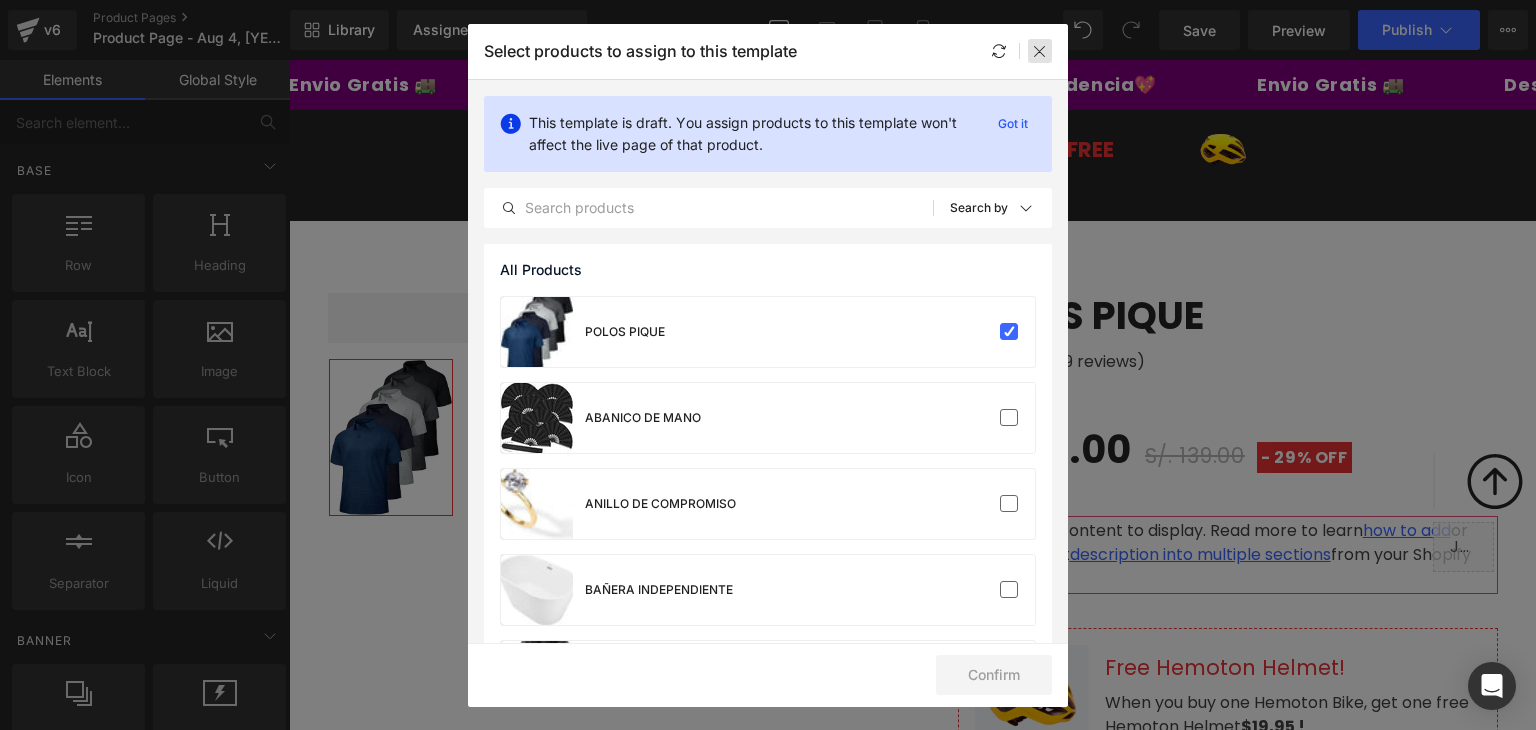 click at bounding box center (1040, 51) 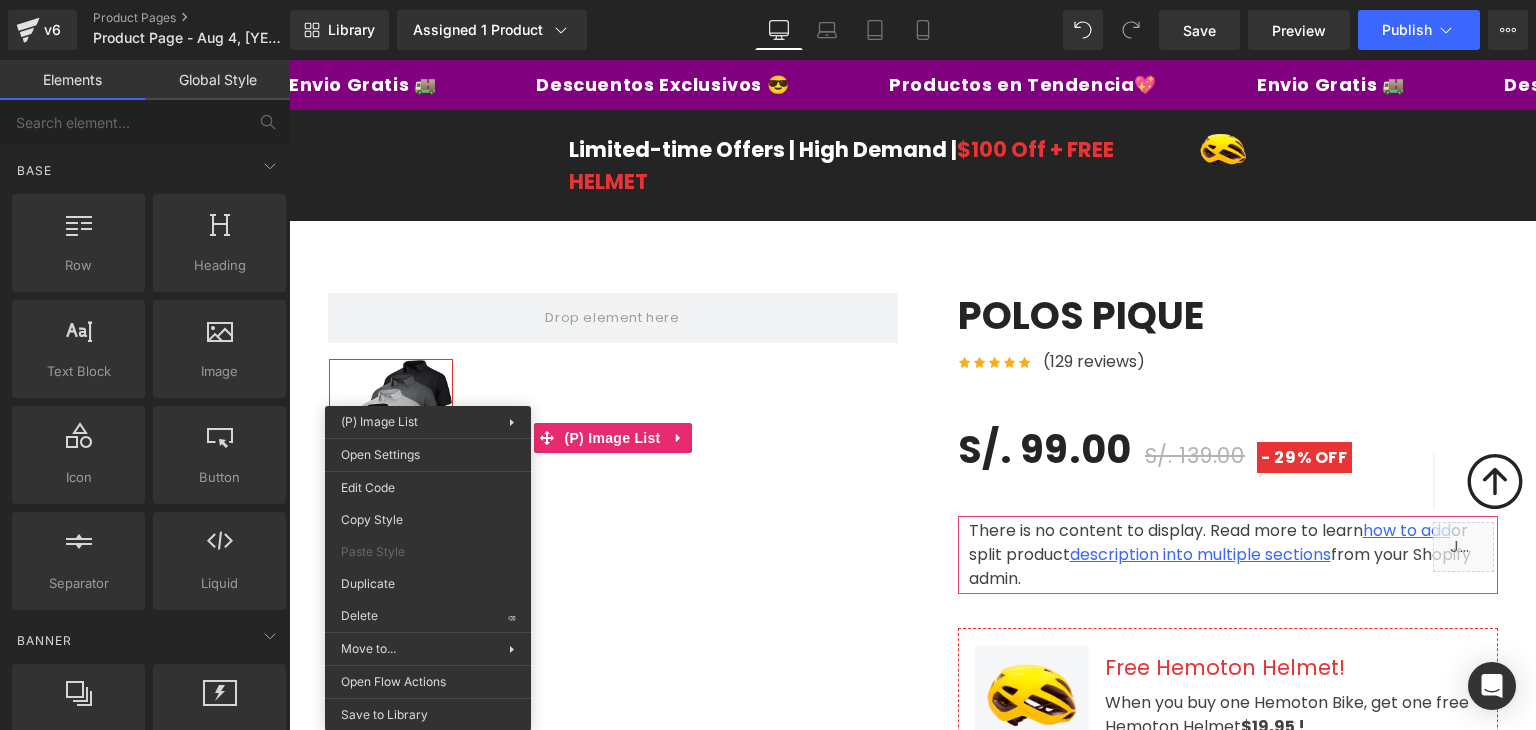 drag, startPoint x: 673, startPoint y: 671, endPoint x: 384, endPoint y: 611, distance: 295.16266 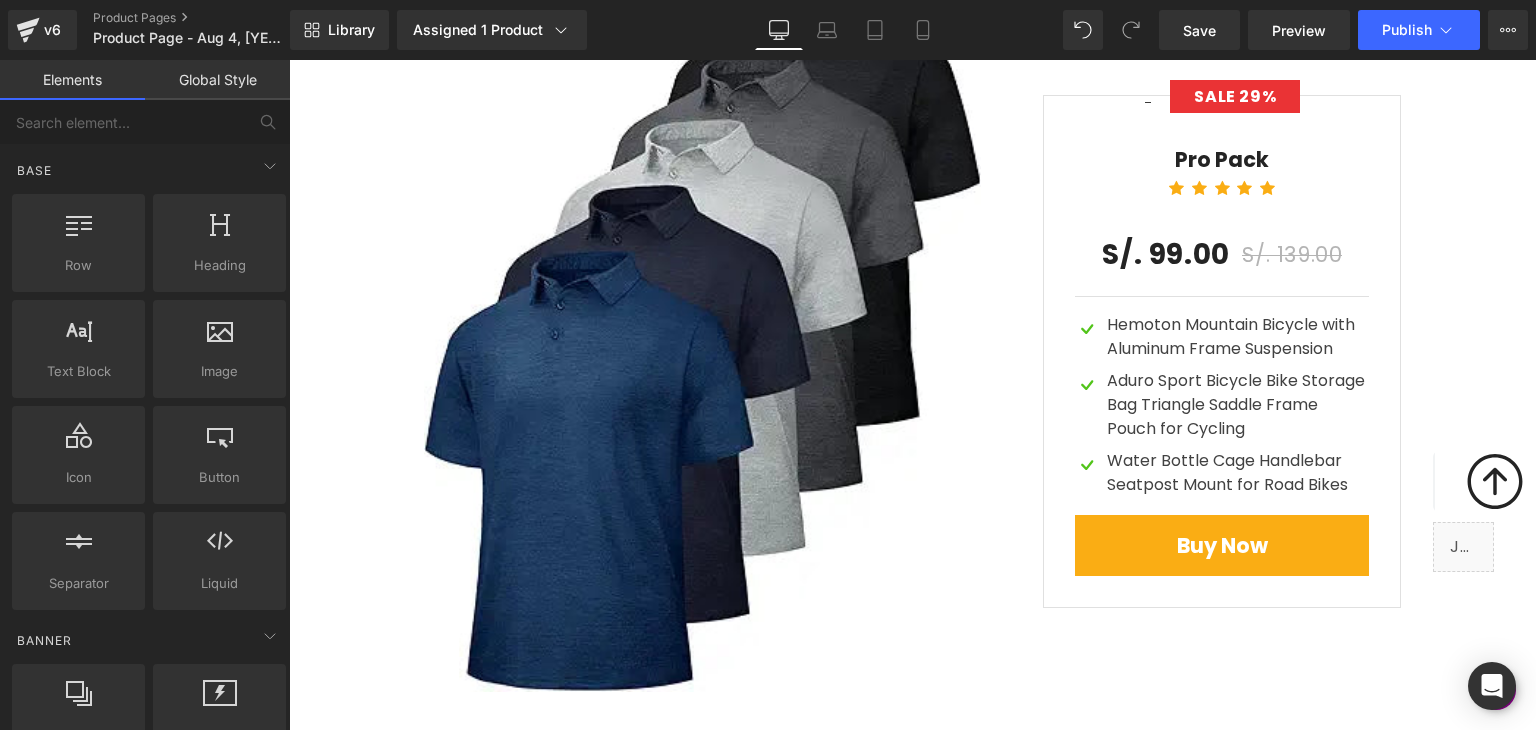 scroll, scrollTop: 6200, scrollLeft: 0, axis: vertical 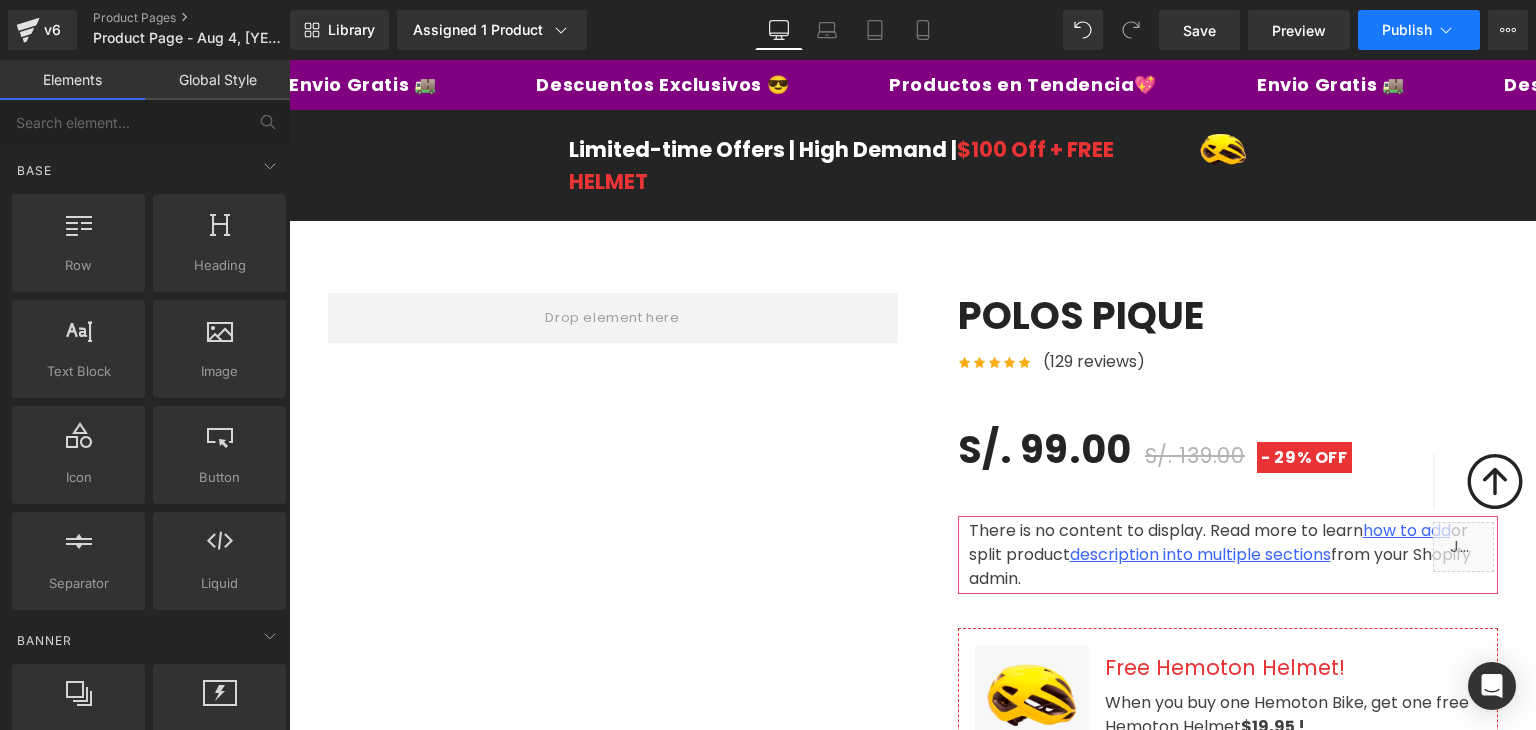 click on "Publish" at bounding box center [1407, 30] 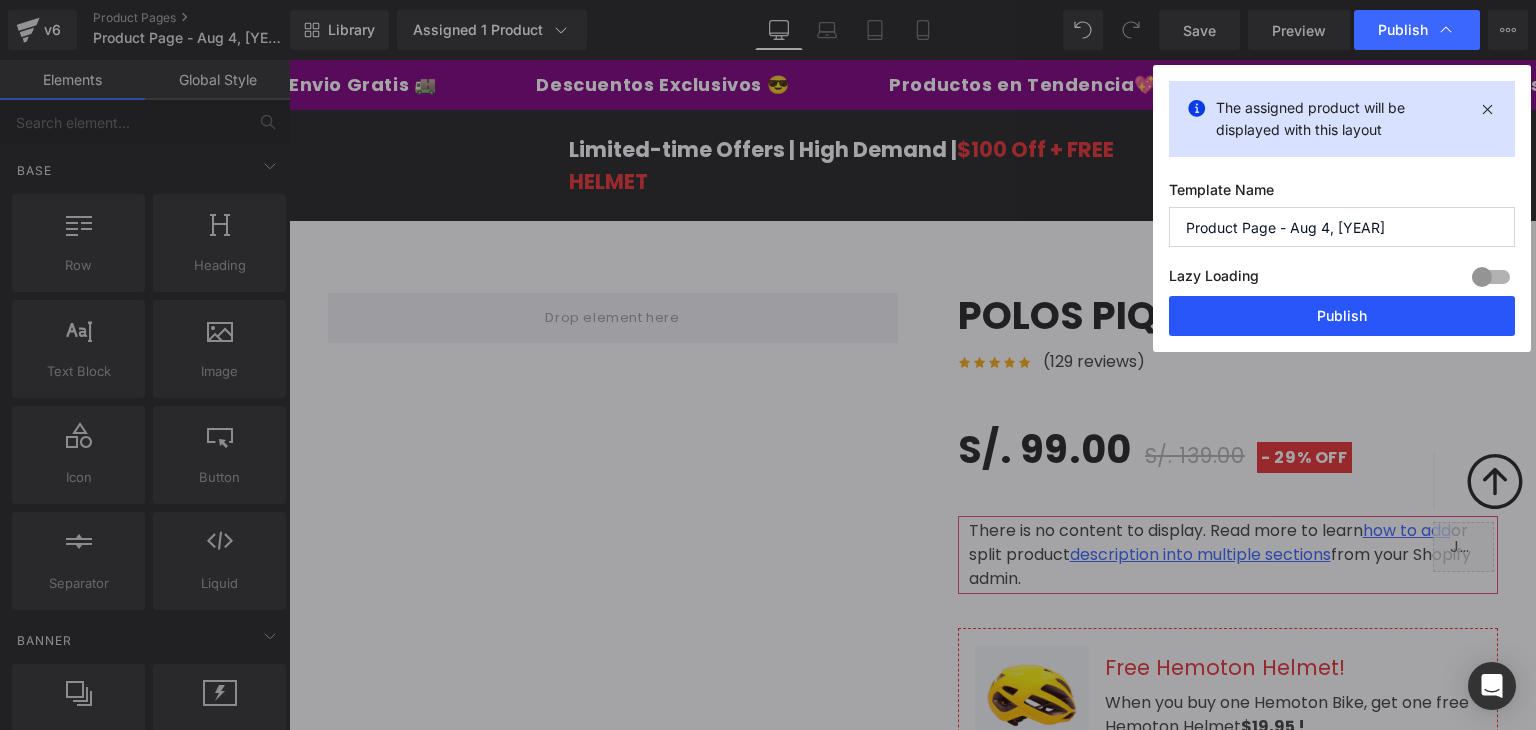 click on "Publish" at bounding box center [1342, 316] 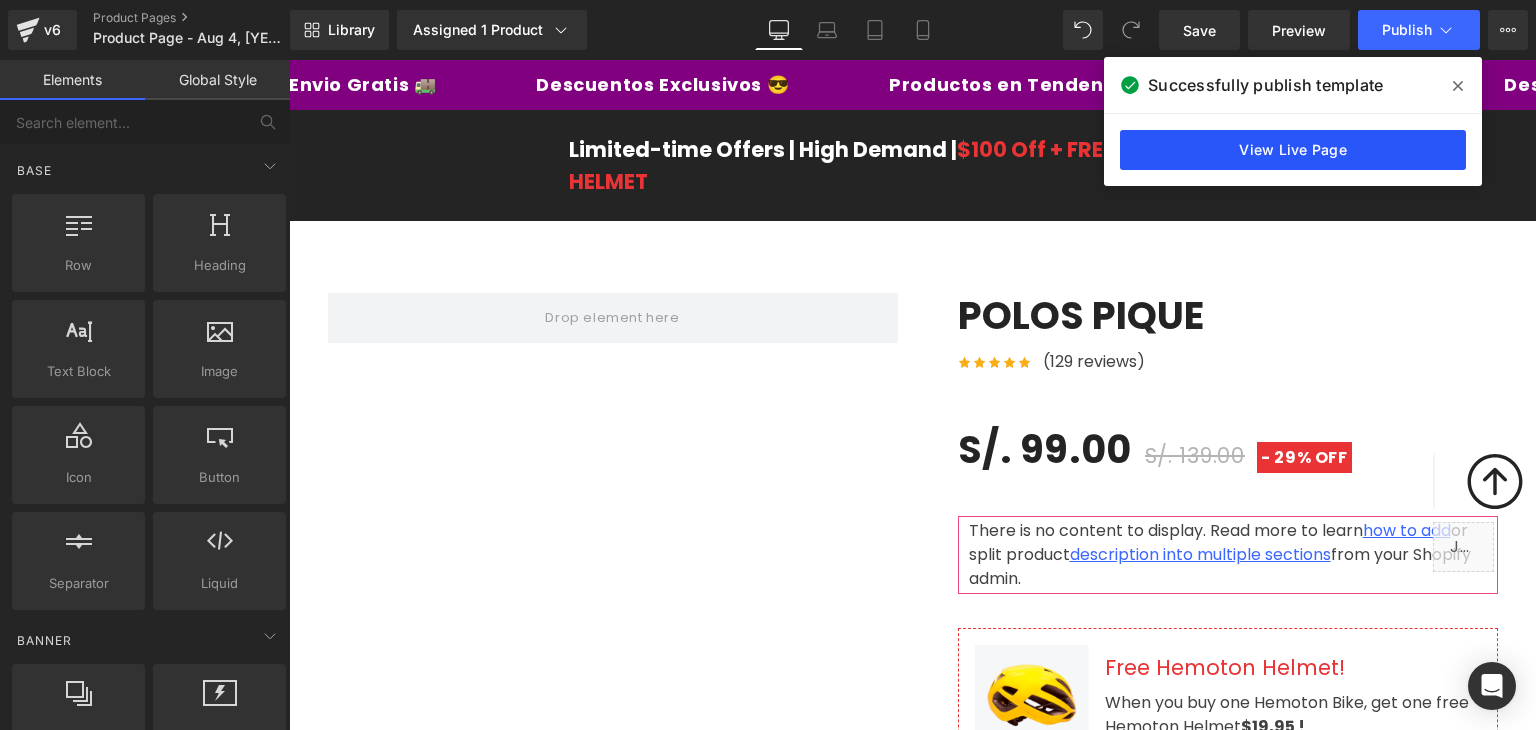 click on "View Live Page" at bounding box center [1293, 150] 